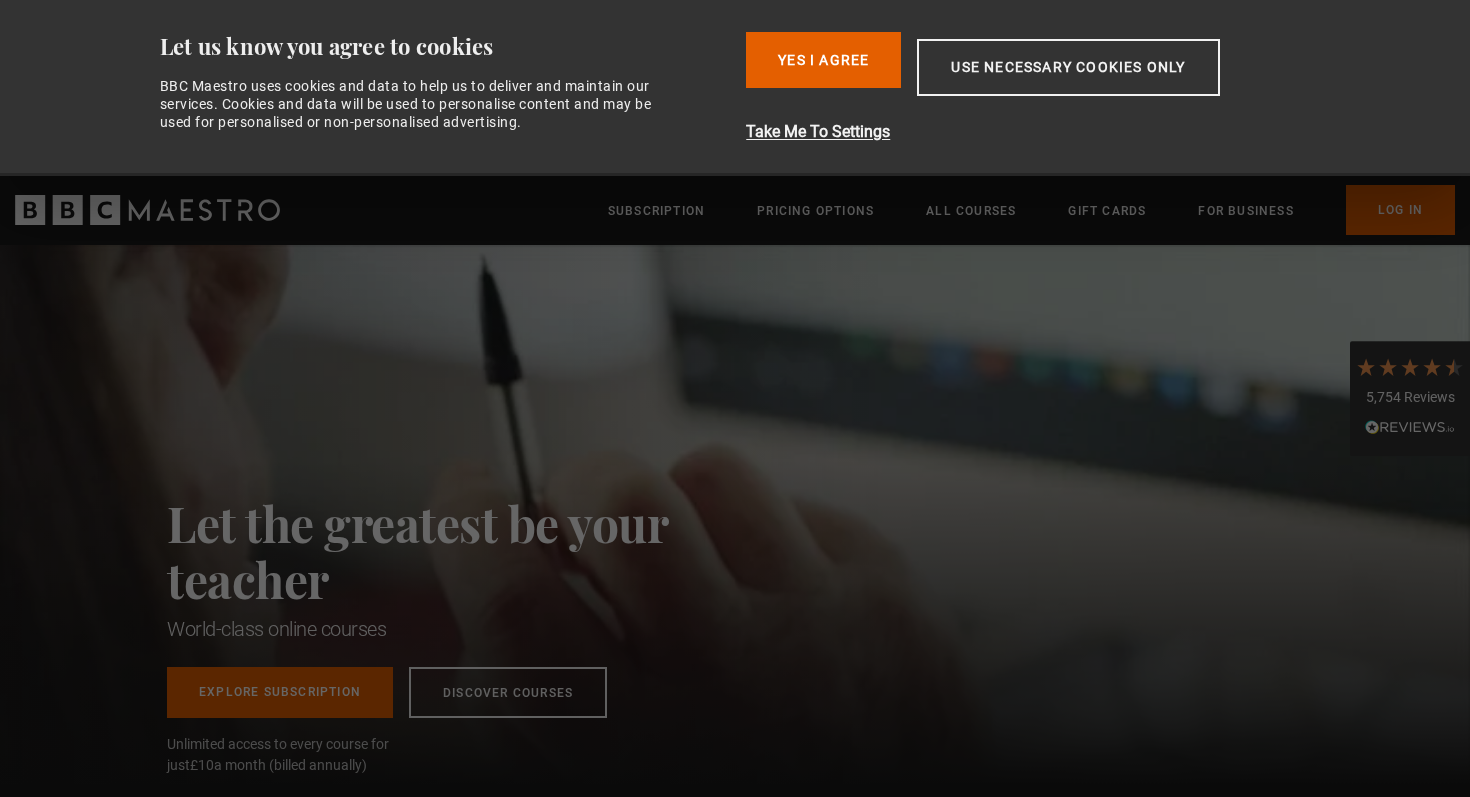 scroll, scrollTop: 0, scrollLeft: 0, axis: both 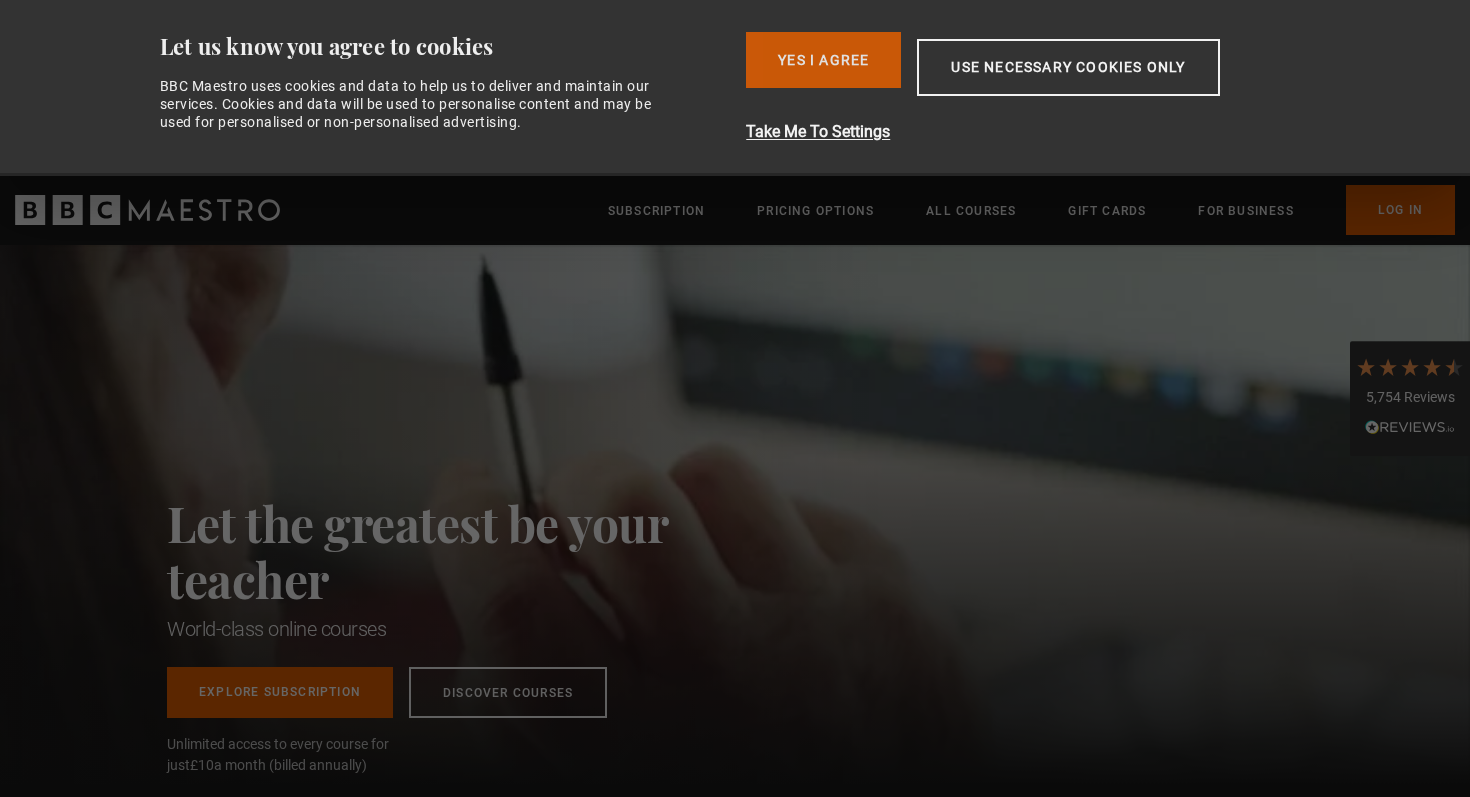 click on "Yes I Agree" at bounding box center [823, 60] 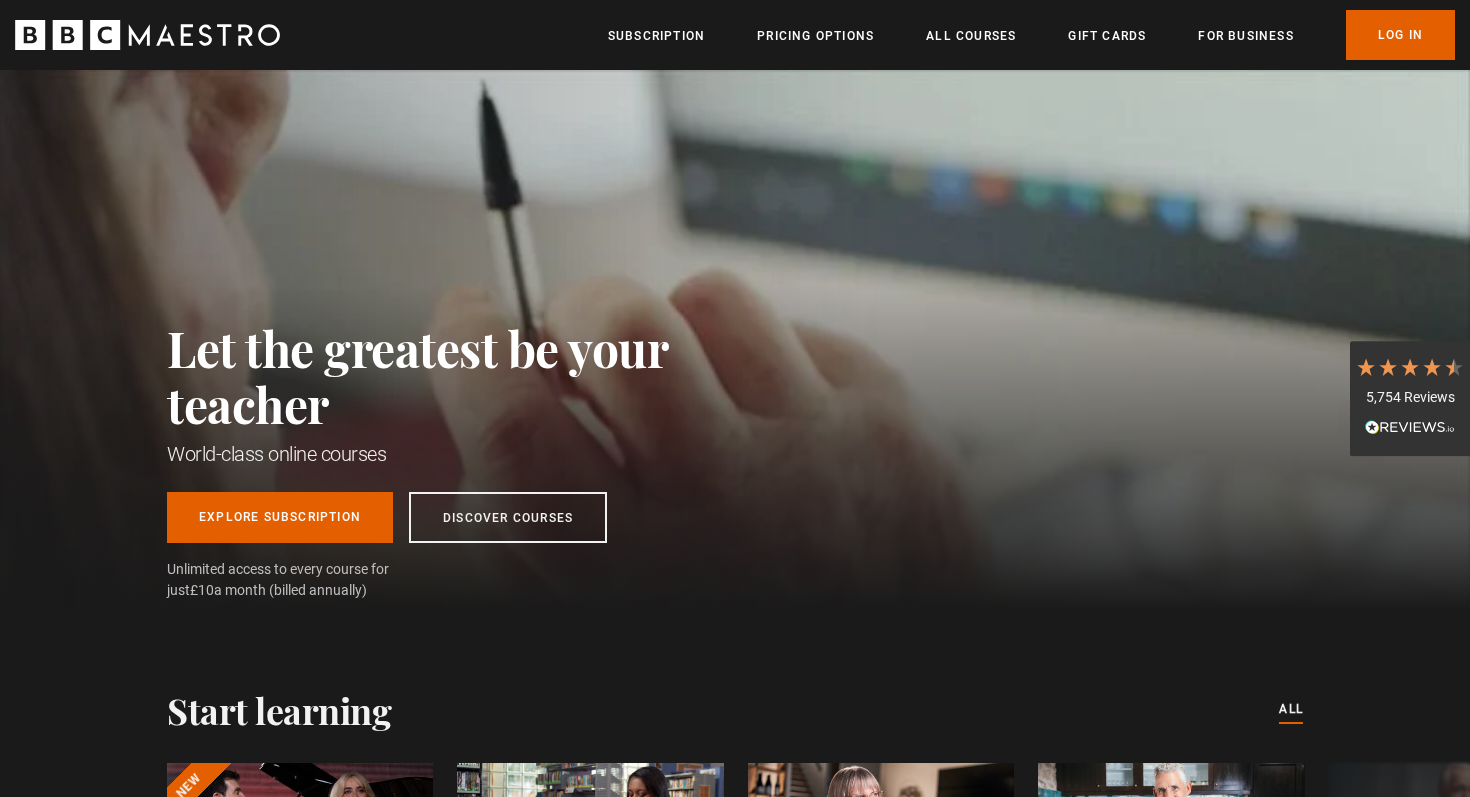 scroll, scrollTop: 0, scrollLeft: 0, axis: both 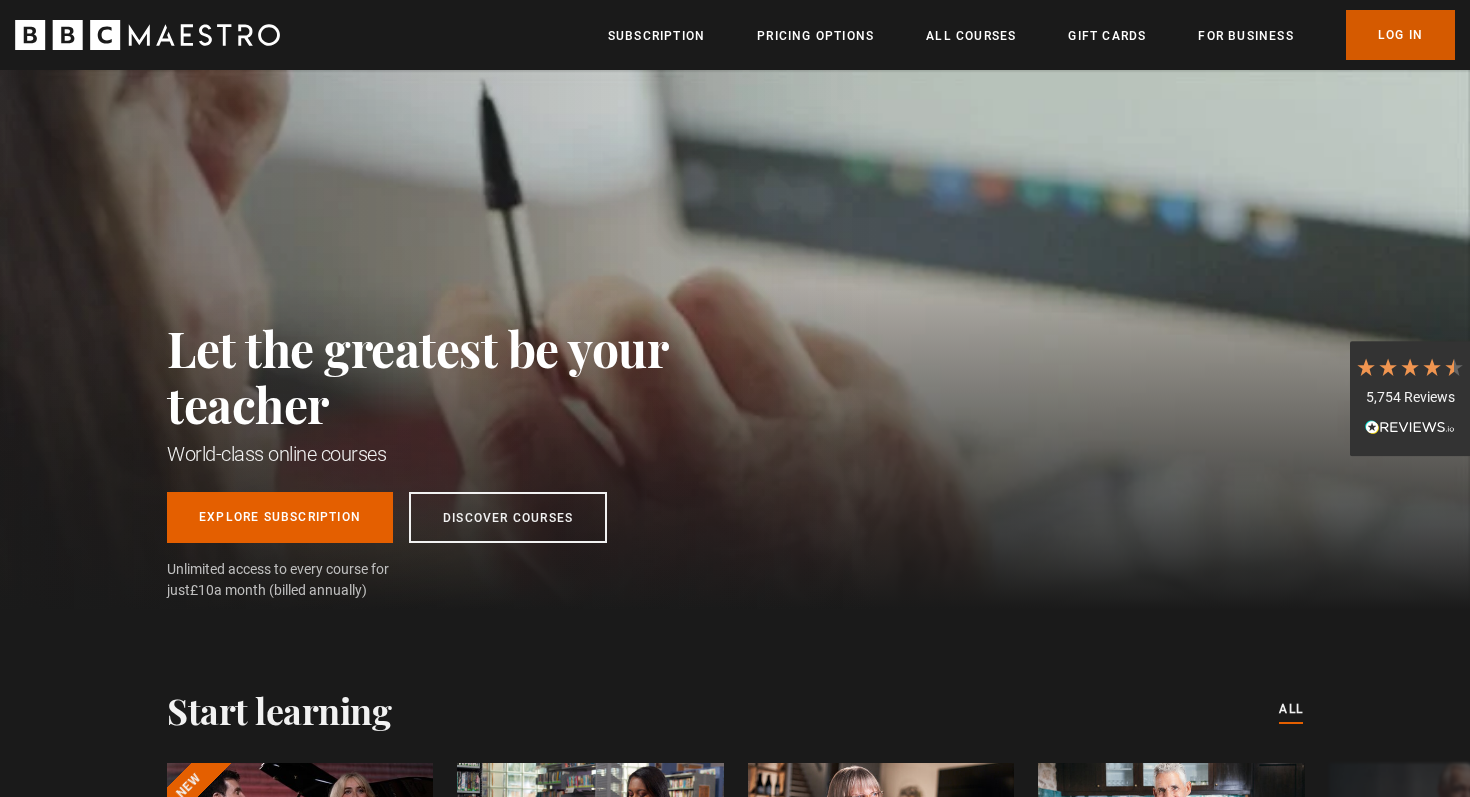 click on "Log In" at bounding box center [1400, 35] 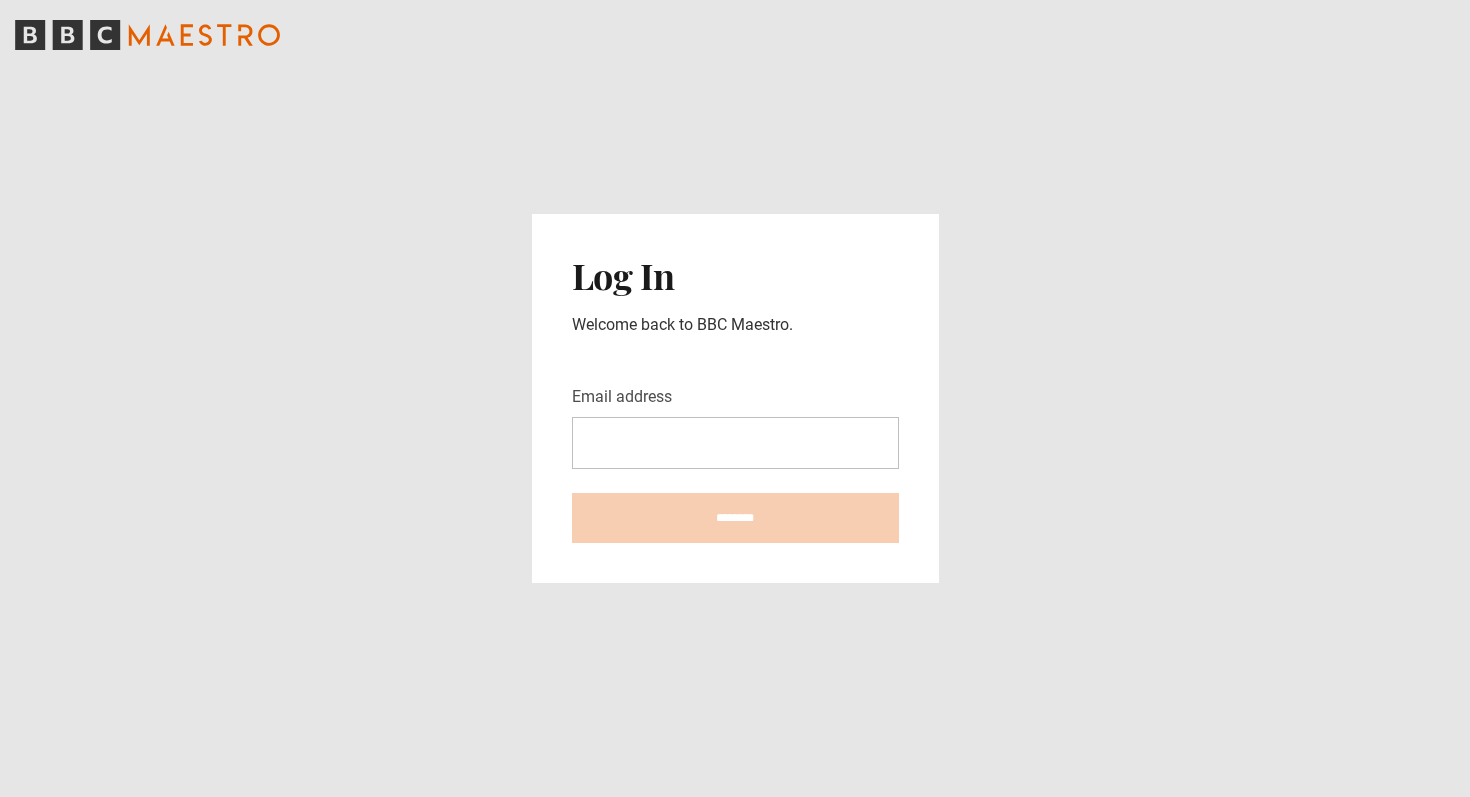 scroll, scrollTop: 0, scrollLeft: 0, axis: both 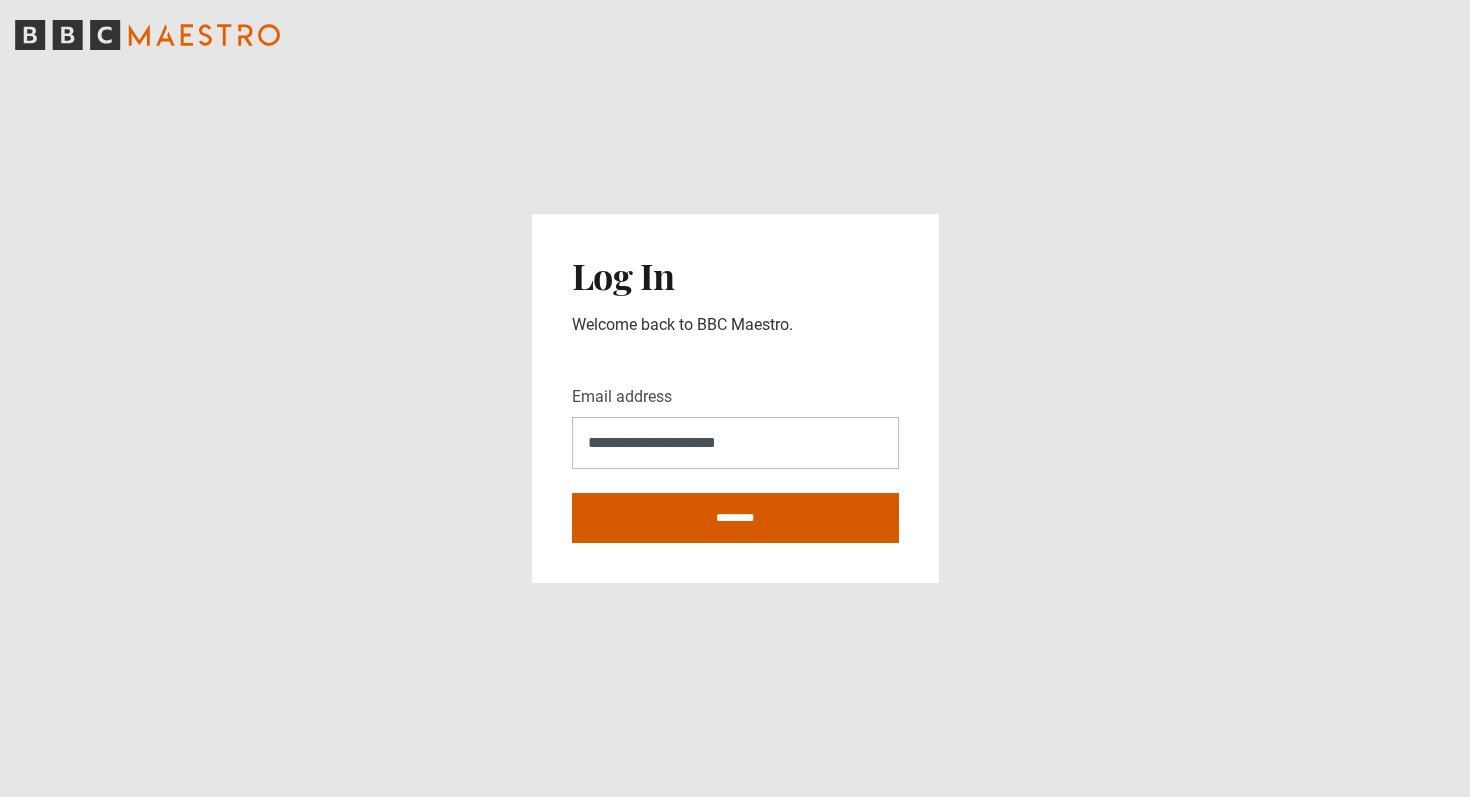 click on "********" at bounding box center [735, 518] 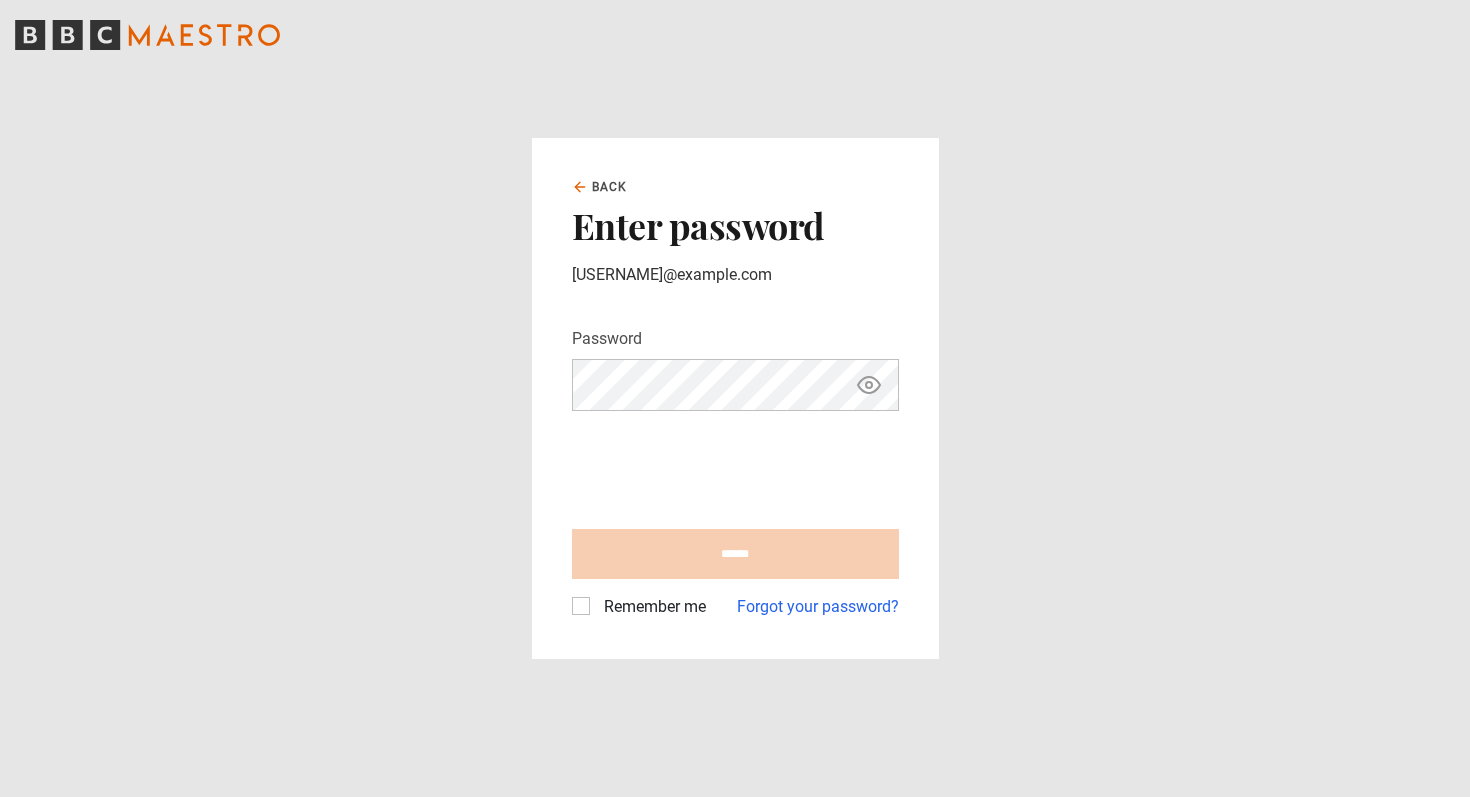 scroll, scrollTop: 0, scrollLeft: 0, axis: both 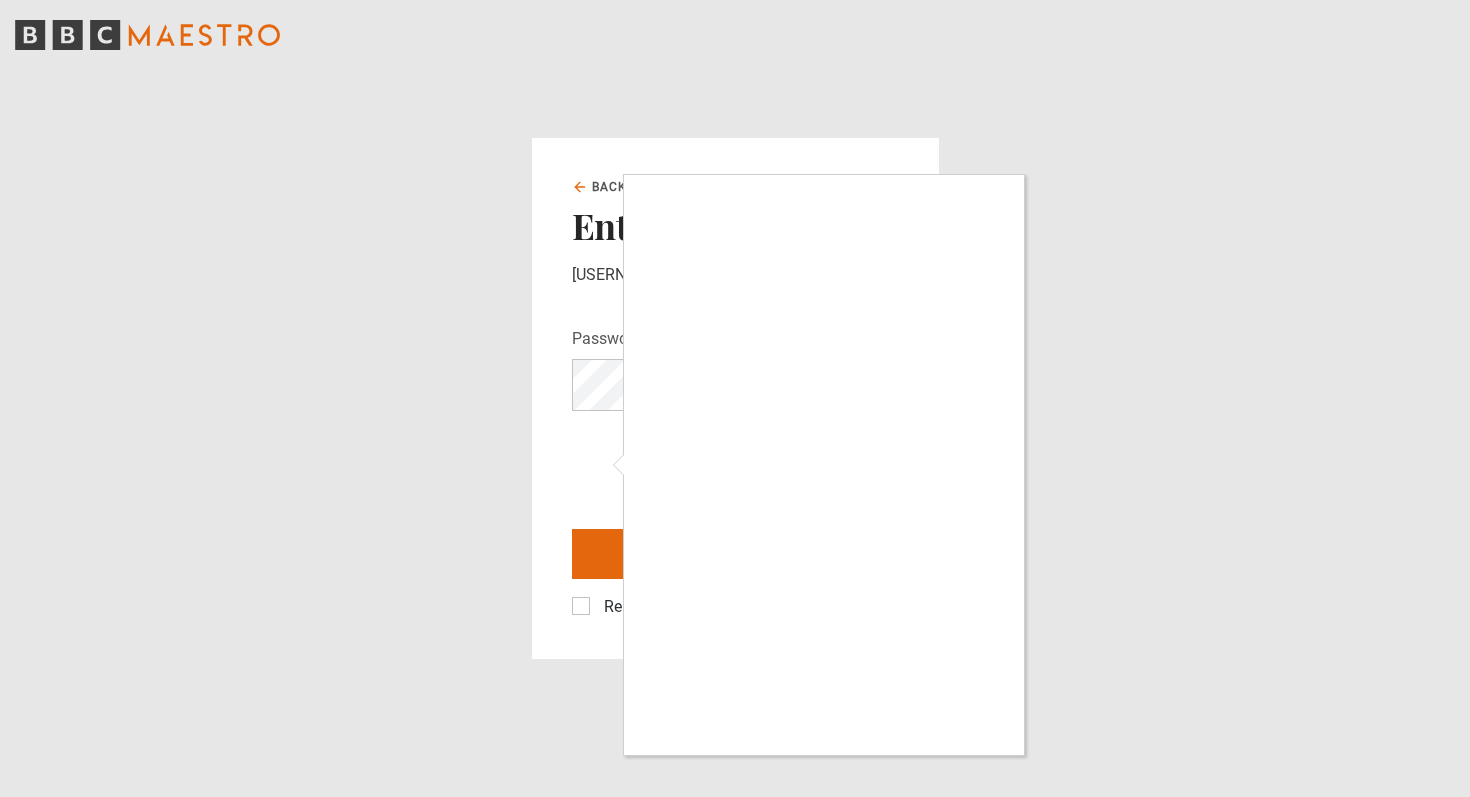 click at bounding box center [735, 398] 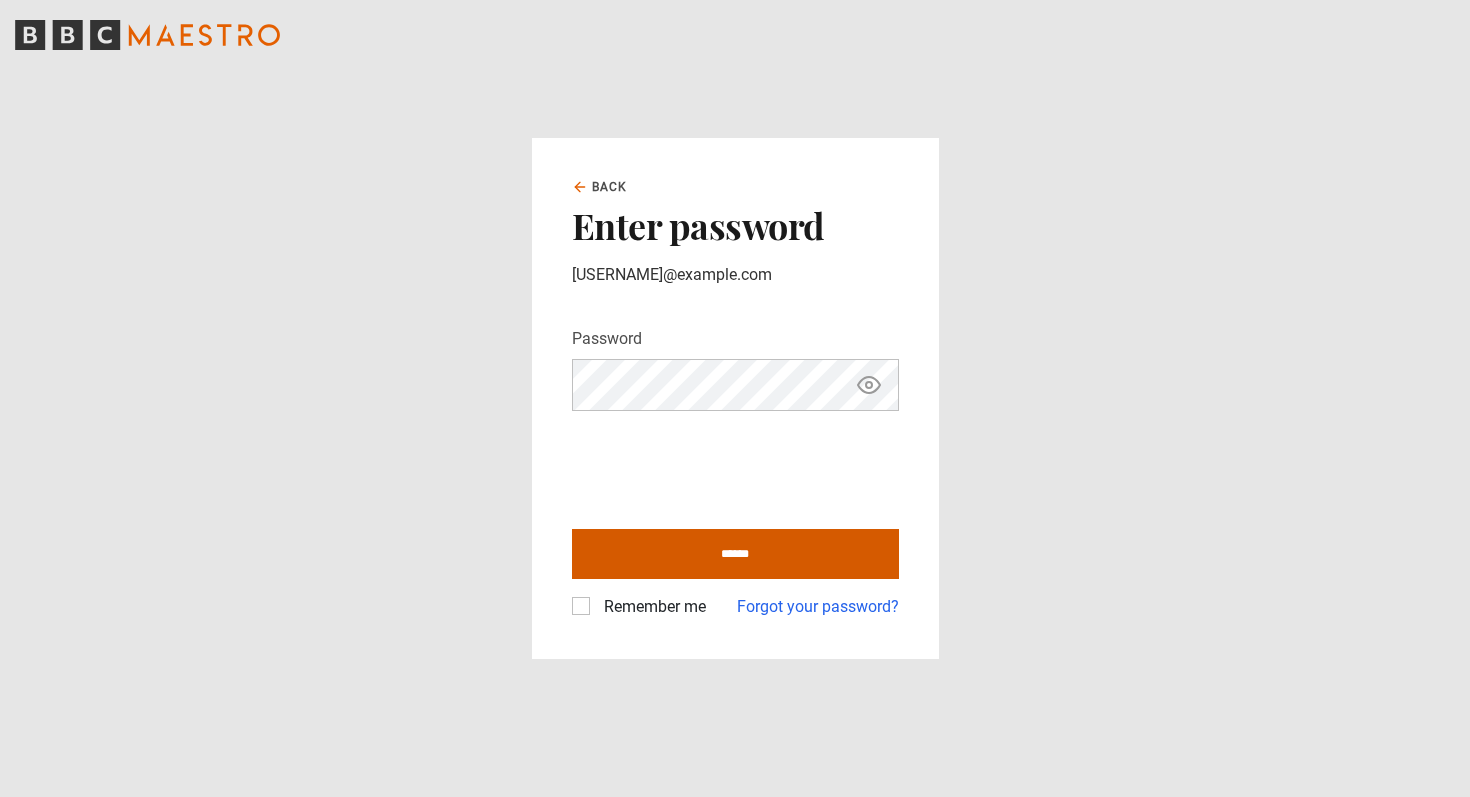click on "******" at bounding box center [735, 554] 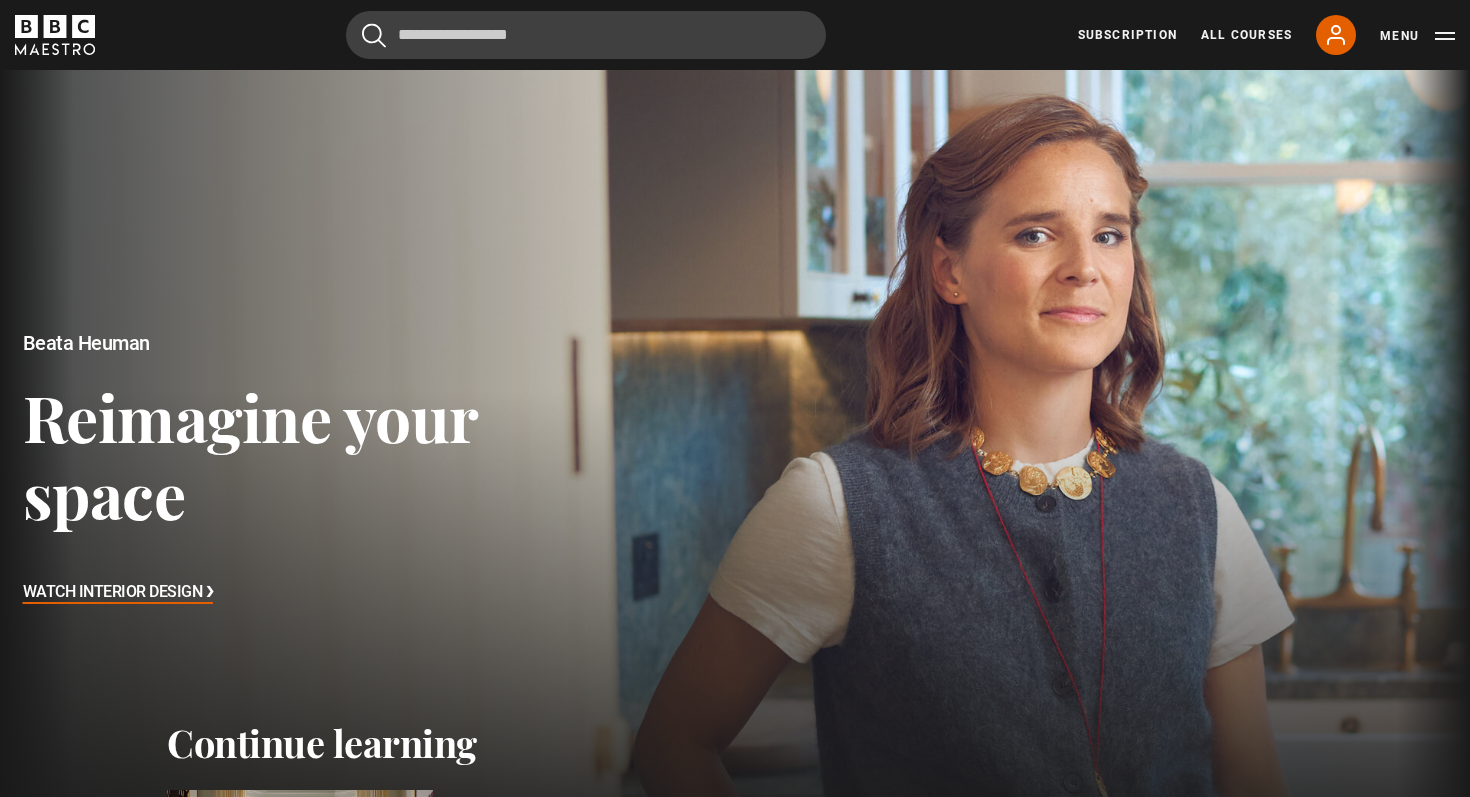scroll, scrollTop: 0, scrollLeft: 0, axis: both 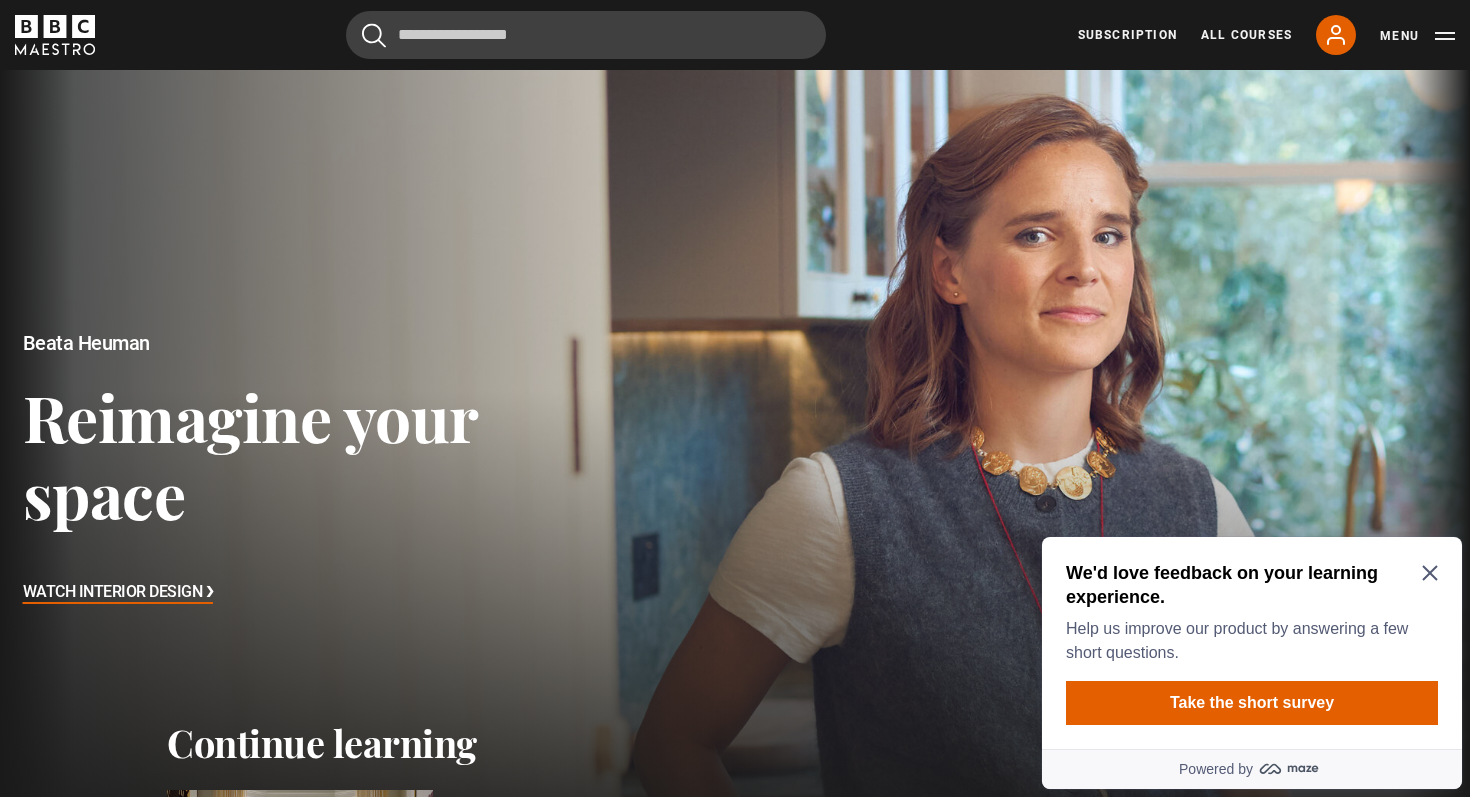 click 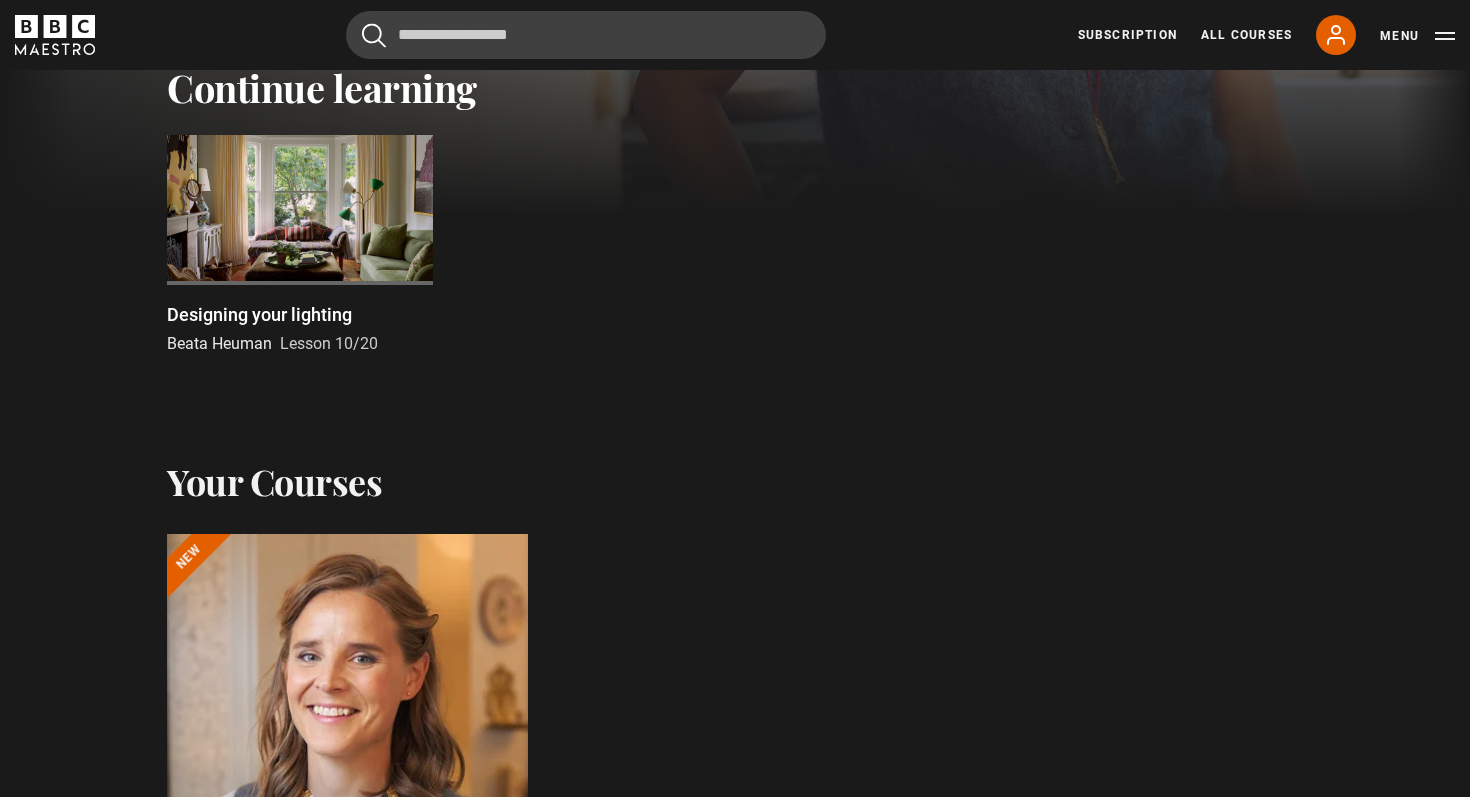 scroll, scrollTop: 584, scrollLeft: 0, axis: vertical 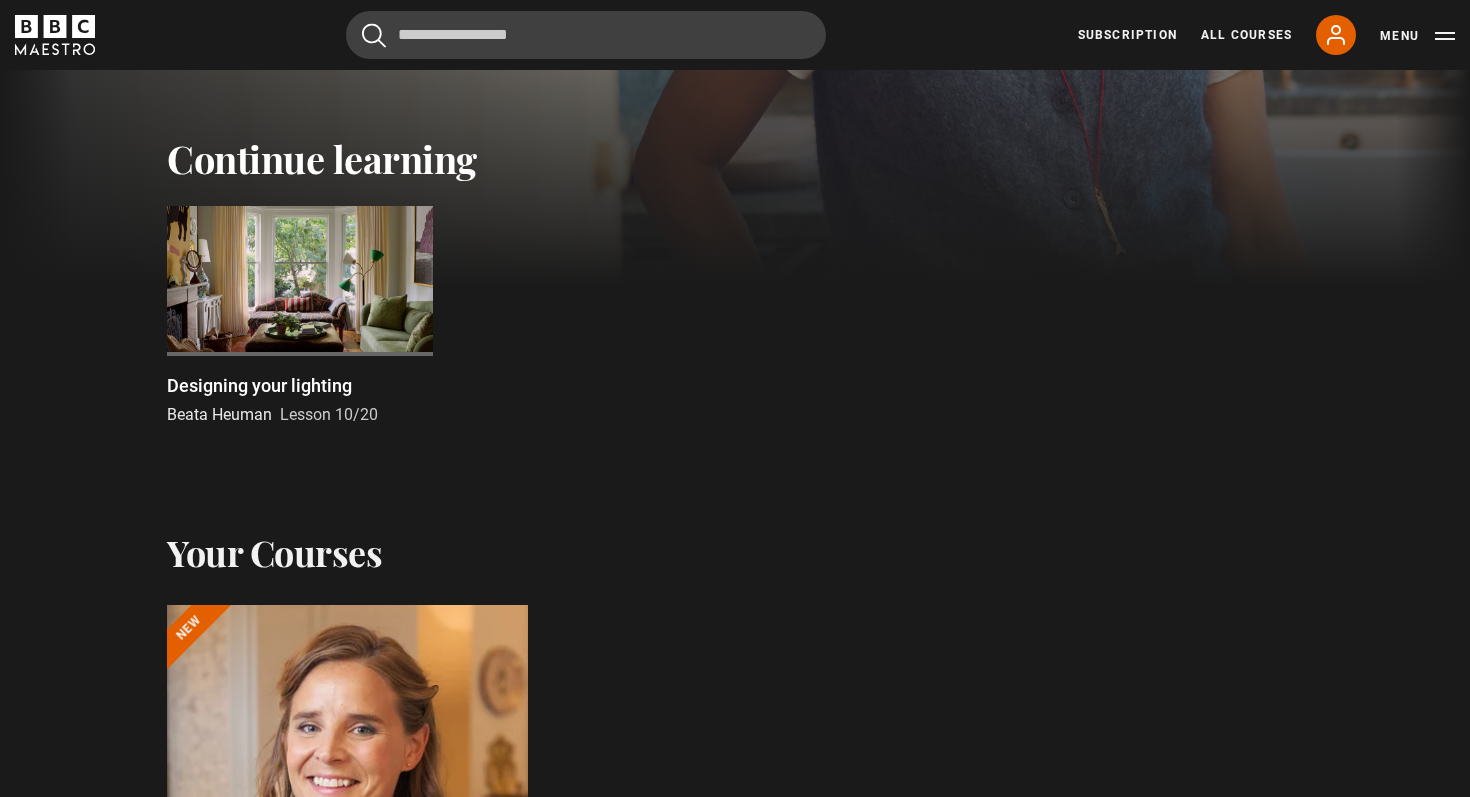 click at bounding box center [300, 281] 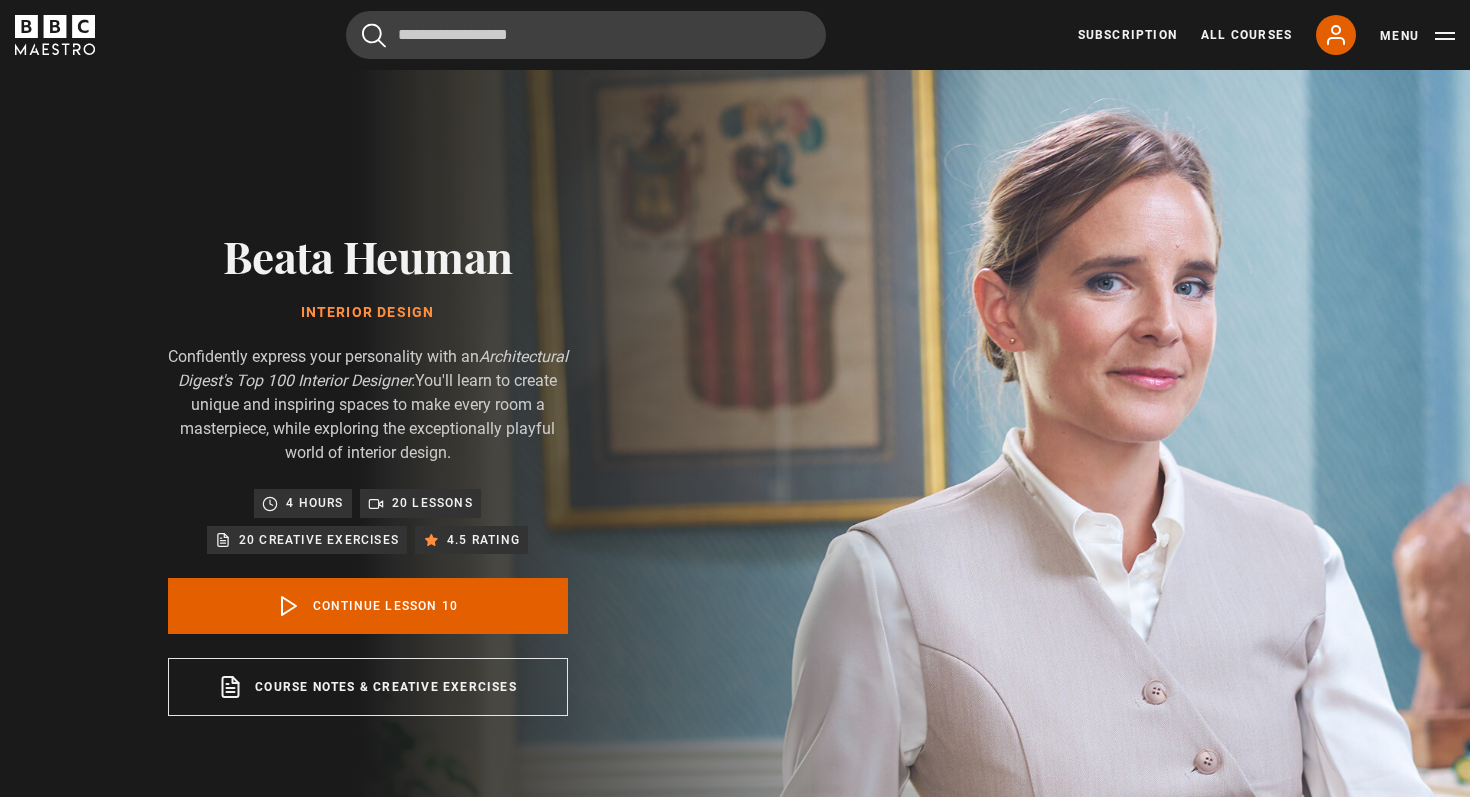 scroll, scrollTop: 876, scrollLeft: 0, axis: vertical 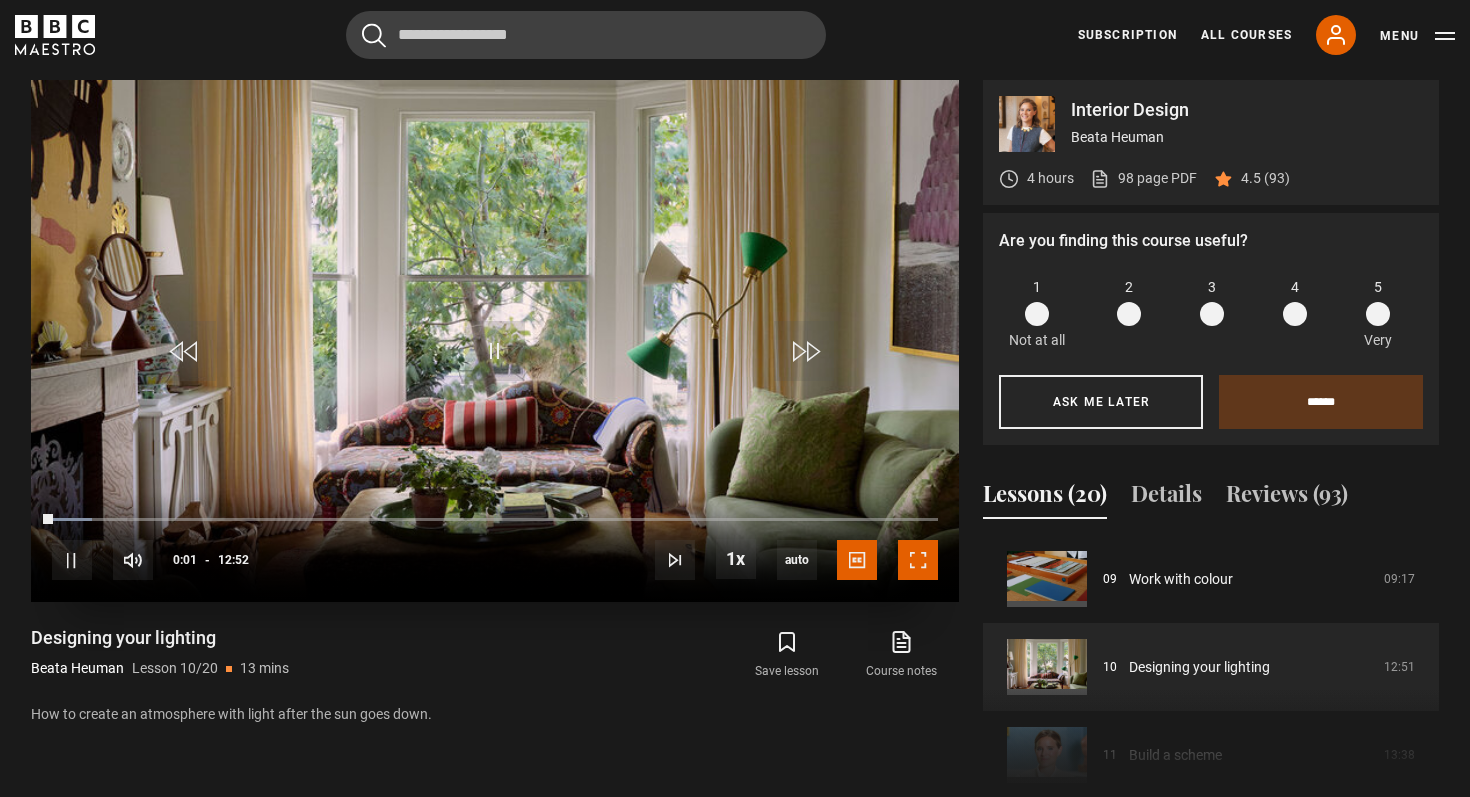 click at bounding box center [918, 560] 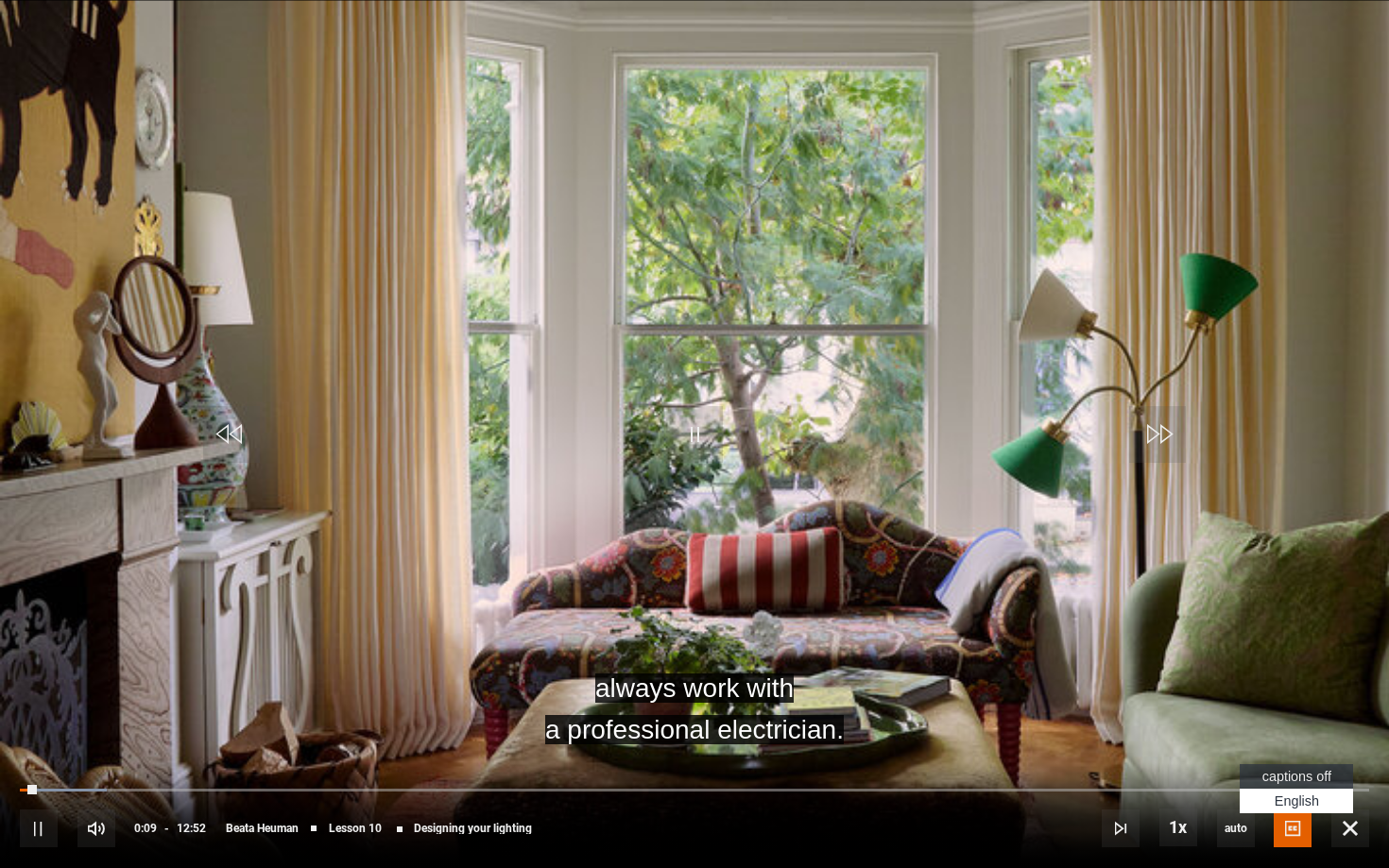 click at bounding box center [1293, 828] 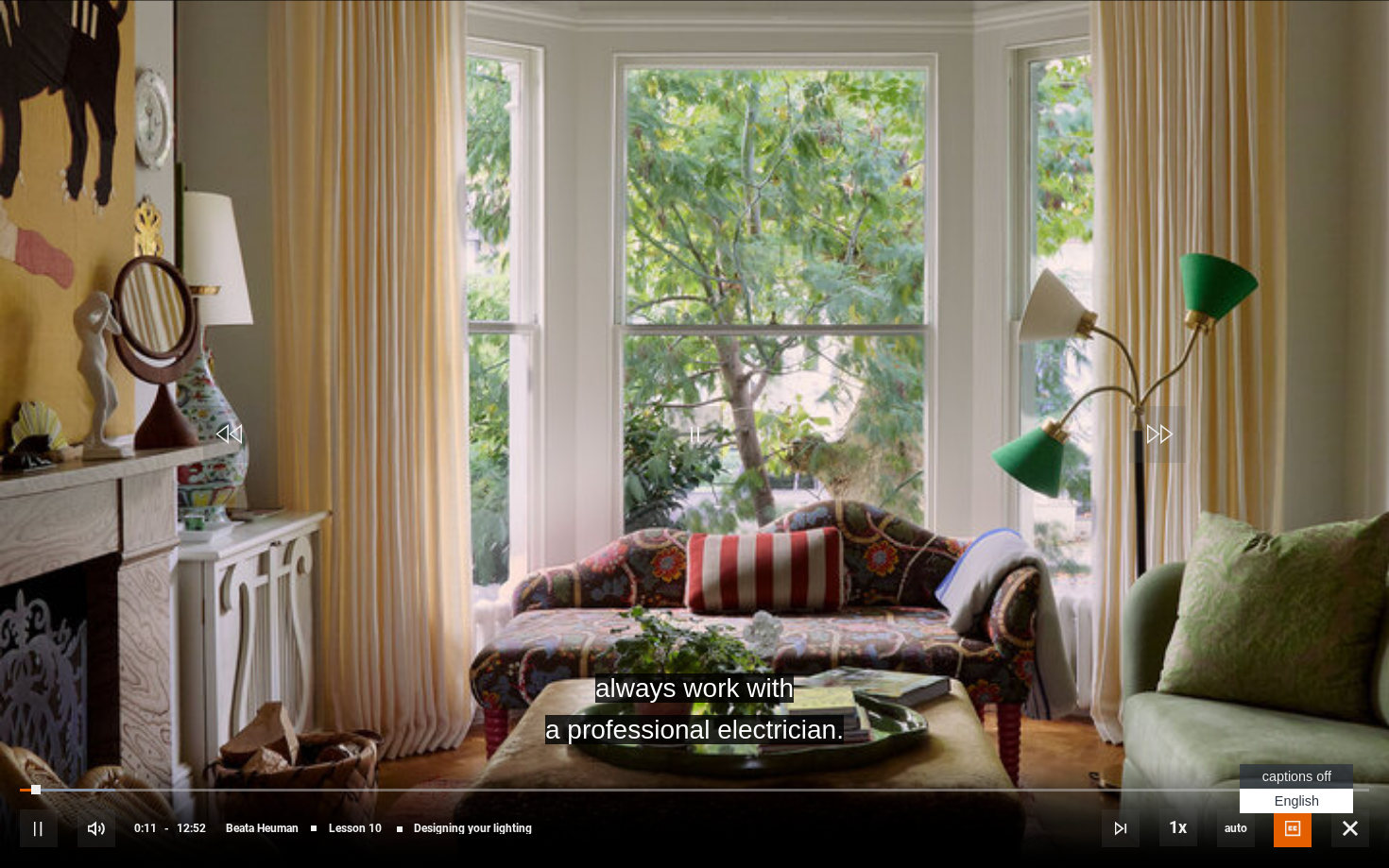click on "captions off" at bounding box center (1296, 776) 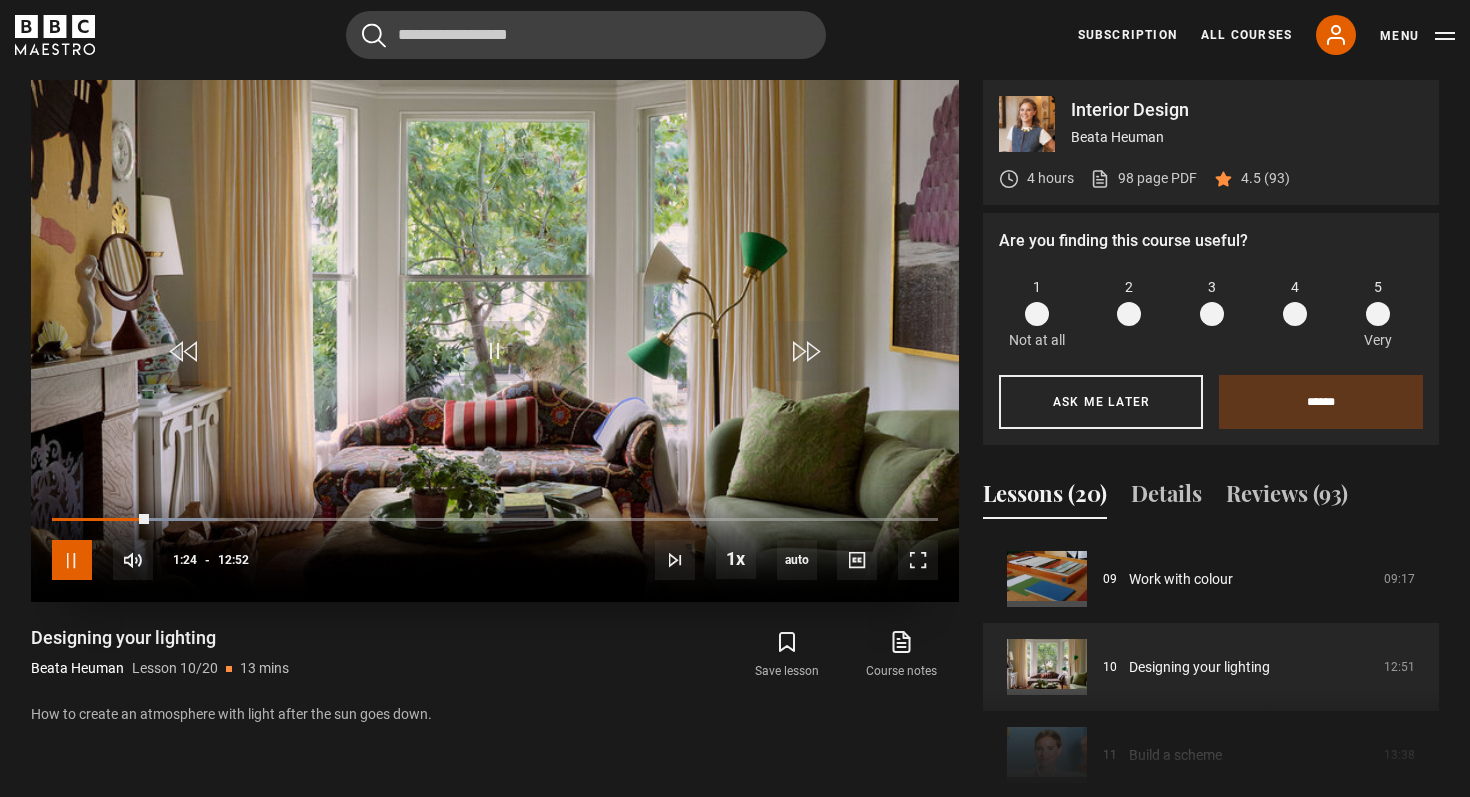 click at bounding box center (72, 560) 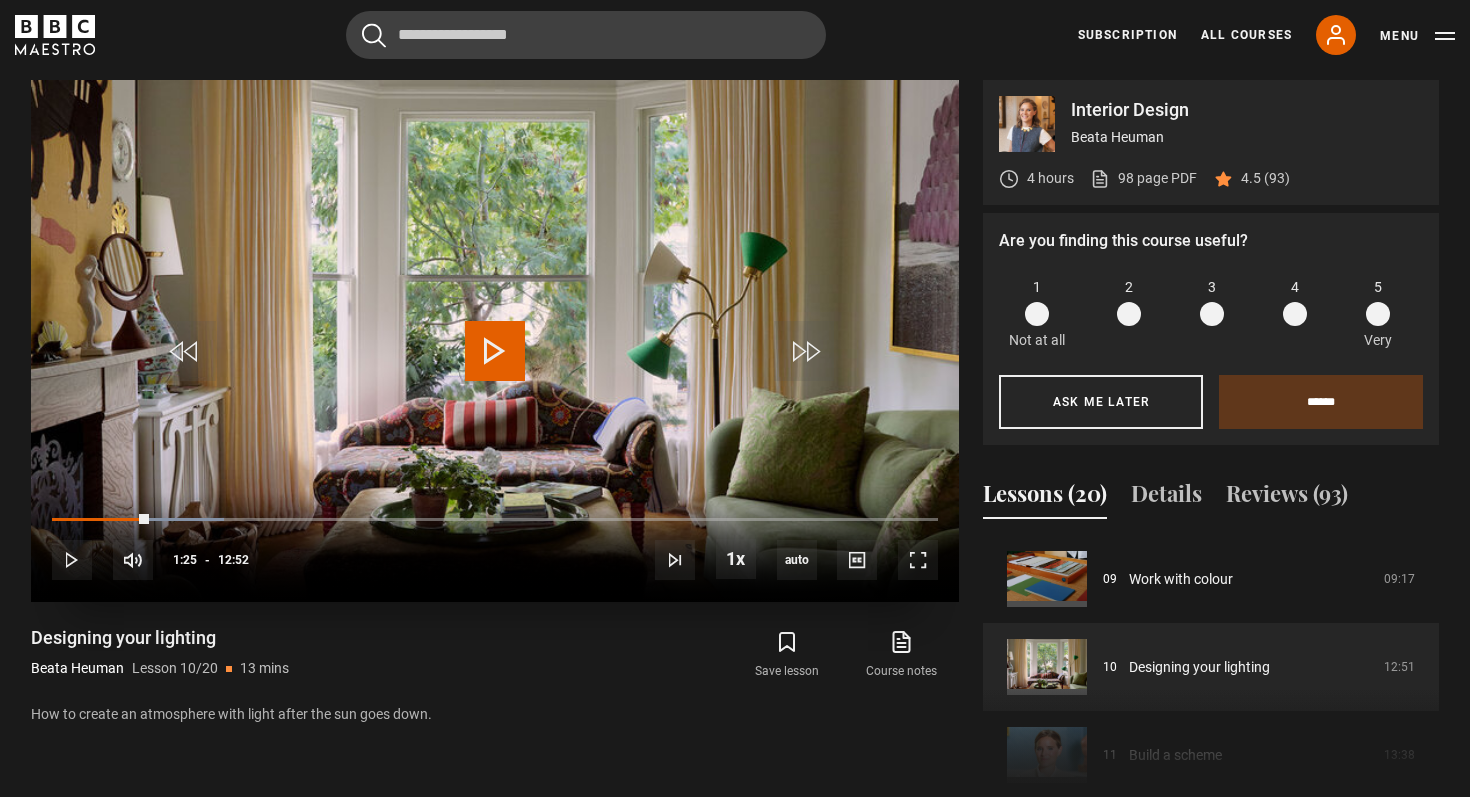 click at bounding box center (495, 351) 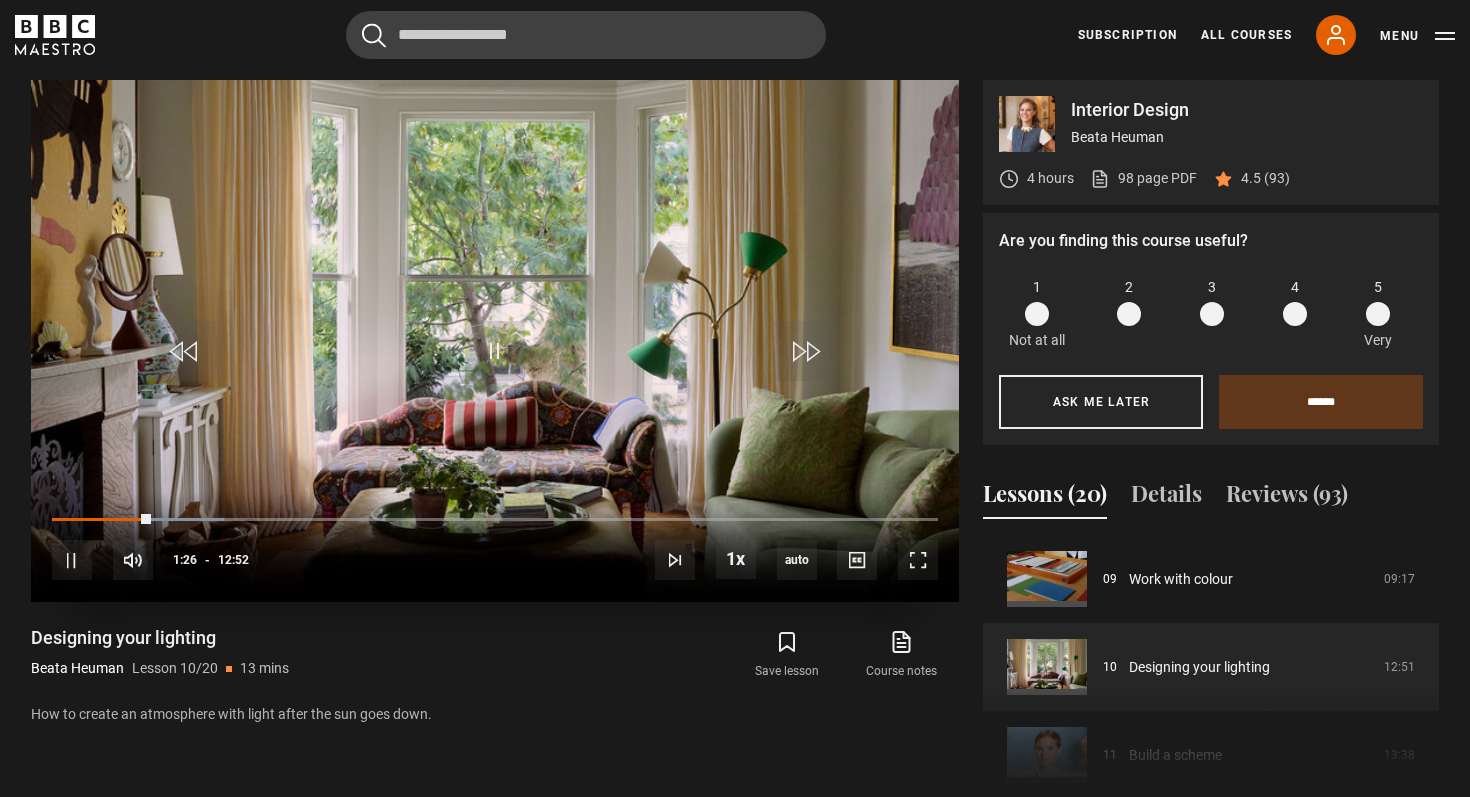 click on "10s Skip Back 10 seconds Pause 10s Skip Forward 10 seconds Loaded :  19.43% 04:14 01:26 Pause Mute Current Time  1:26 - Duration  12:52
[FIRST] [LAST]
Lesson 10
Designing your lighting
1x Playback Rate 2x 1.5x 1x , selected 0.5x auto Quality 360p 720p 1080p 2160p Auto , selected Captions captions off , selected English  Captions" at bounding box center [495, 547] 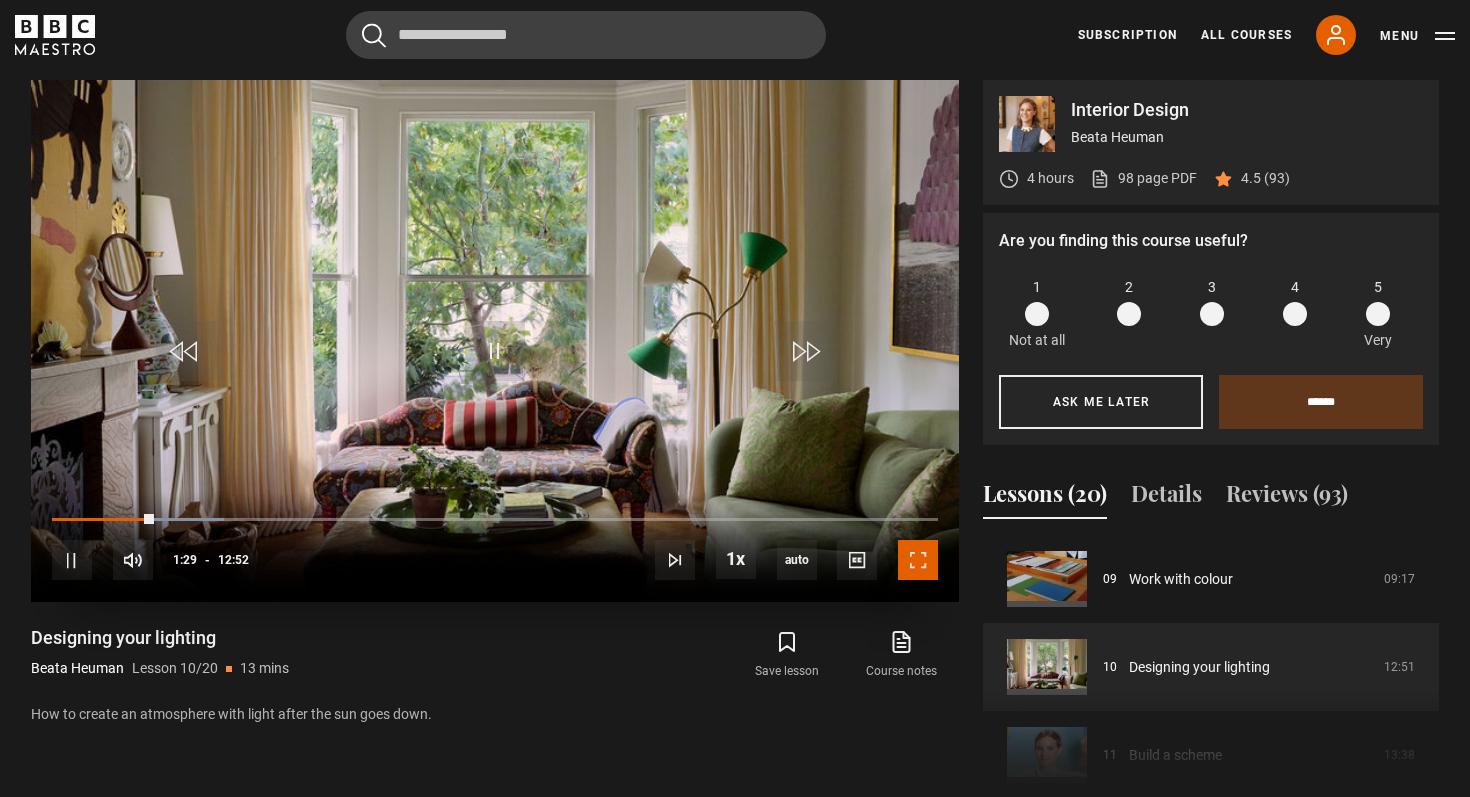 click at bounding box center [918, 560] 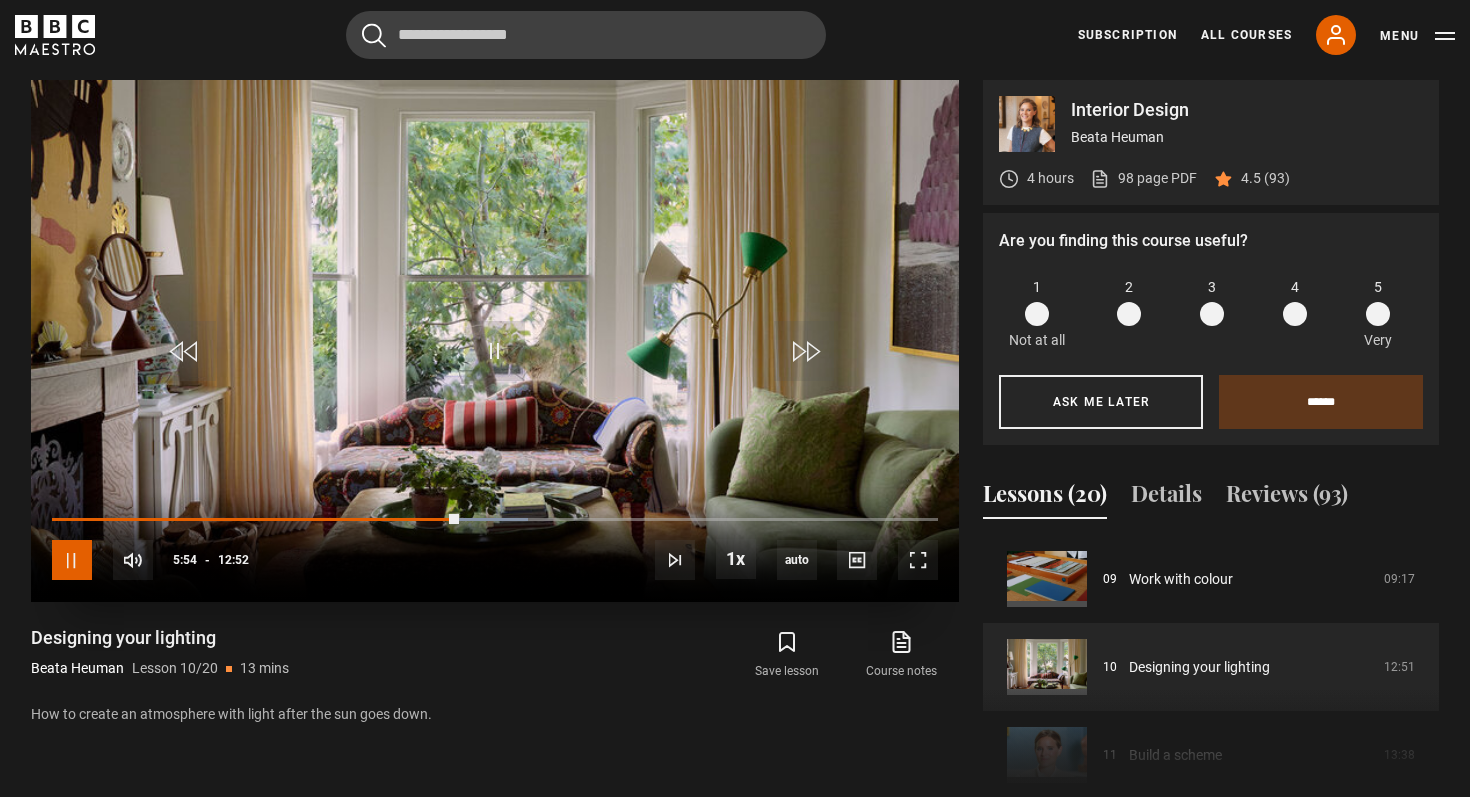 click at bounding box center (72, 560) 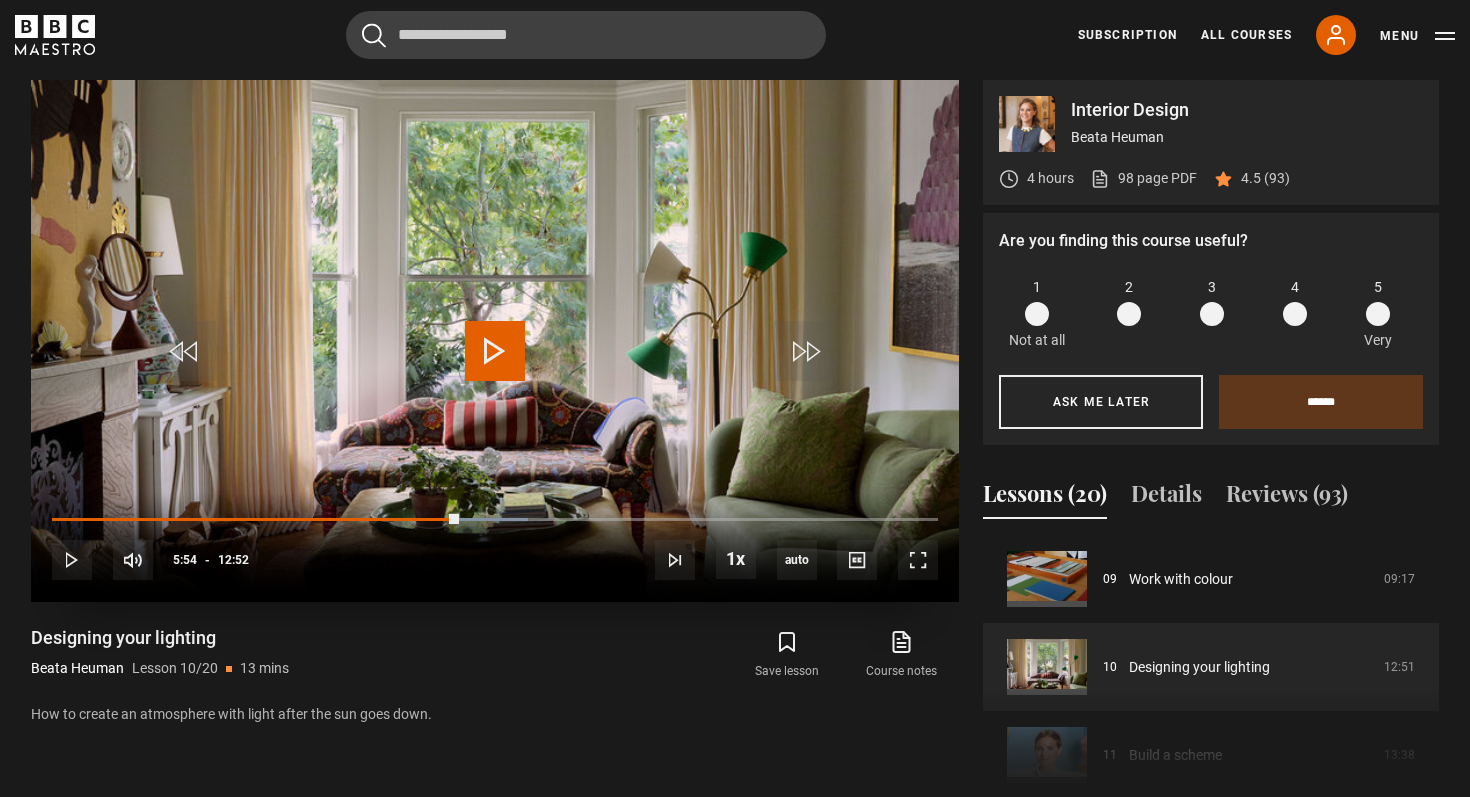 click at bounding box center [495, 351] 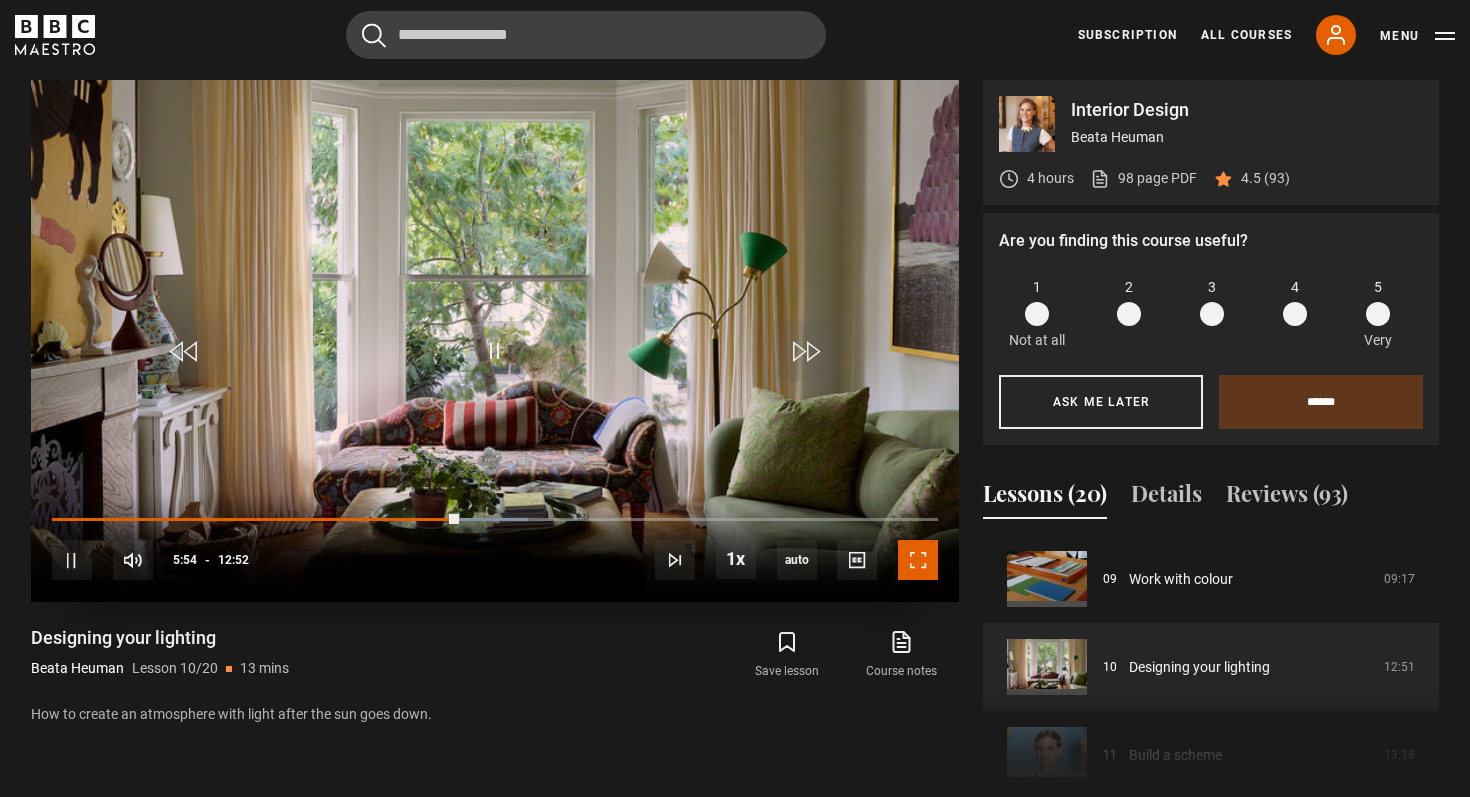 click at bounding box center [918, 560] 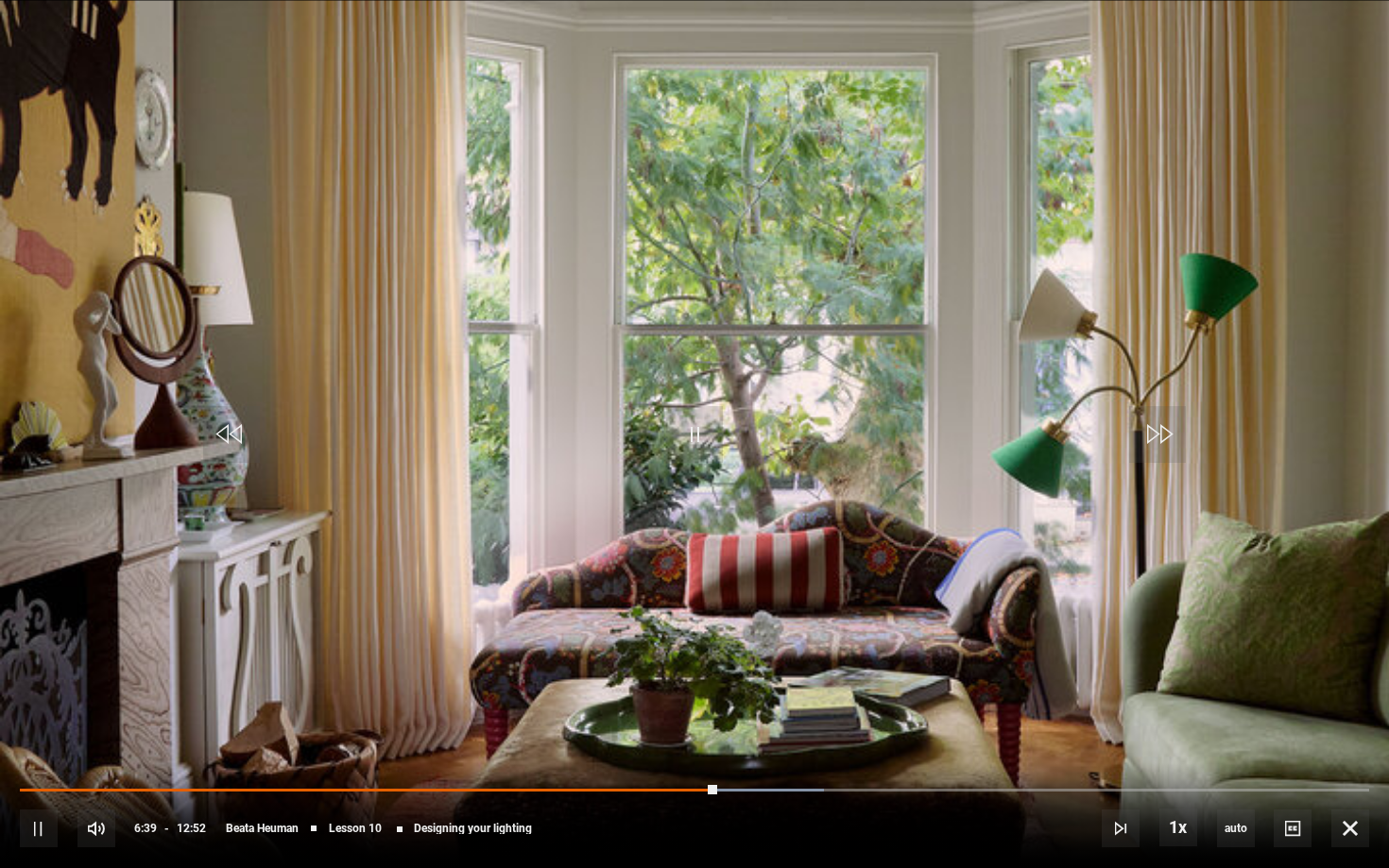 click at bounding box center (694, 434) 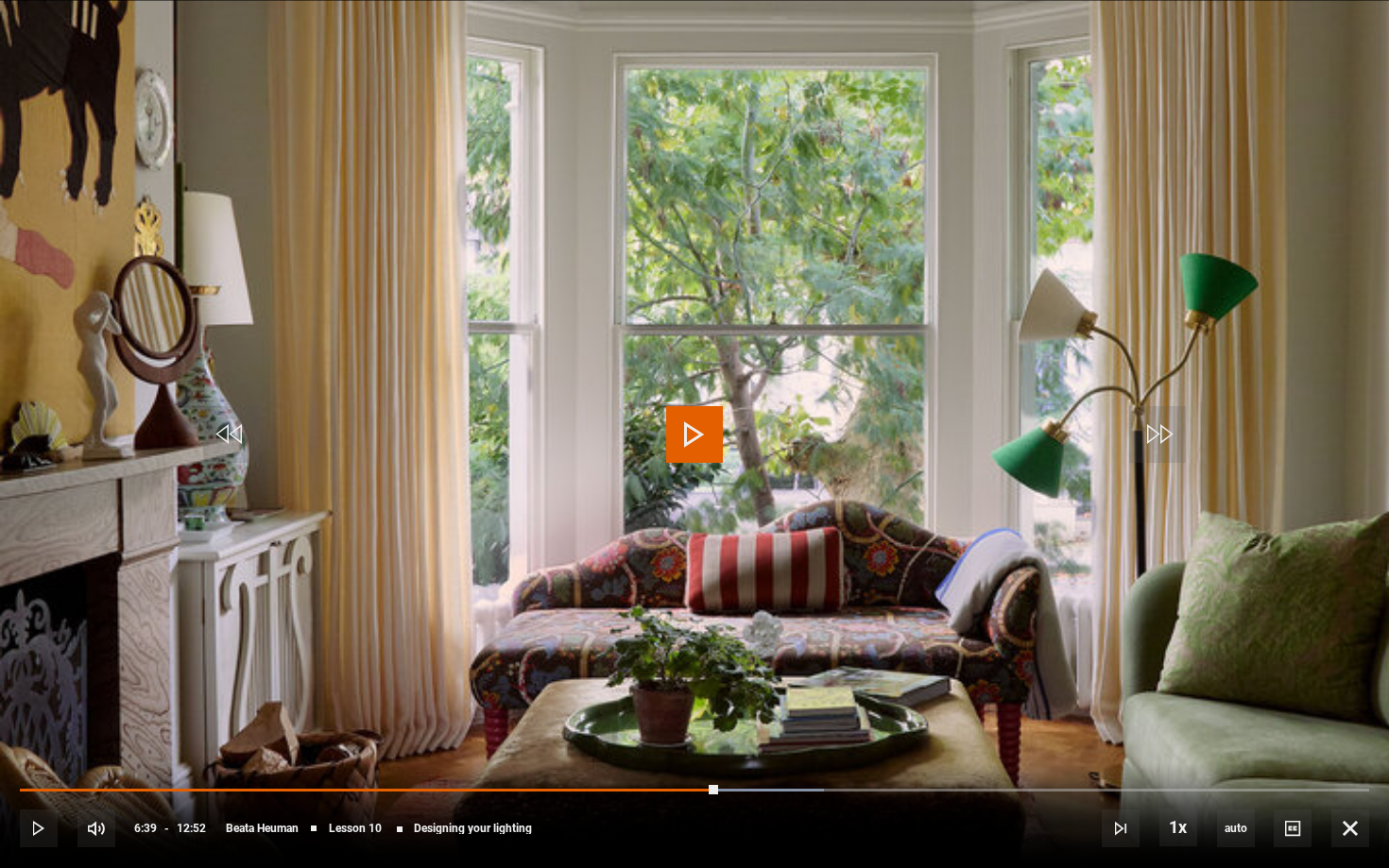 click at bounding box center (694, 434) 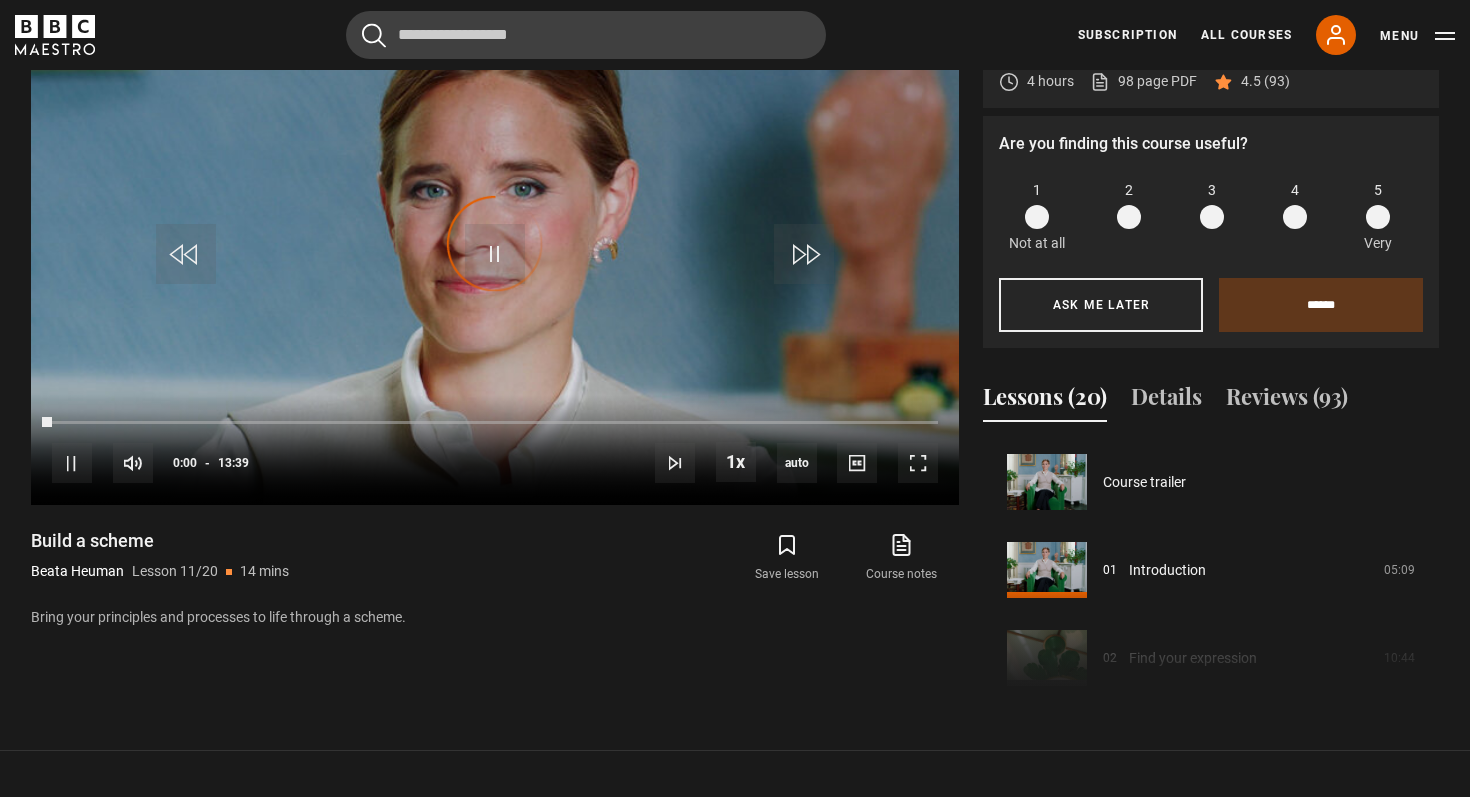 scroll, scrollTop: 992, scrollLeft: 0, axis: vertical 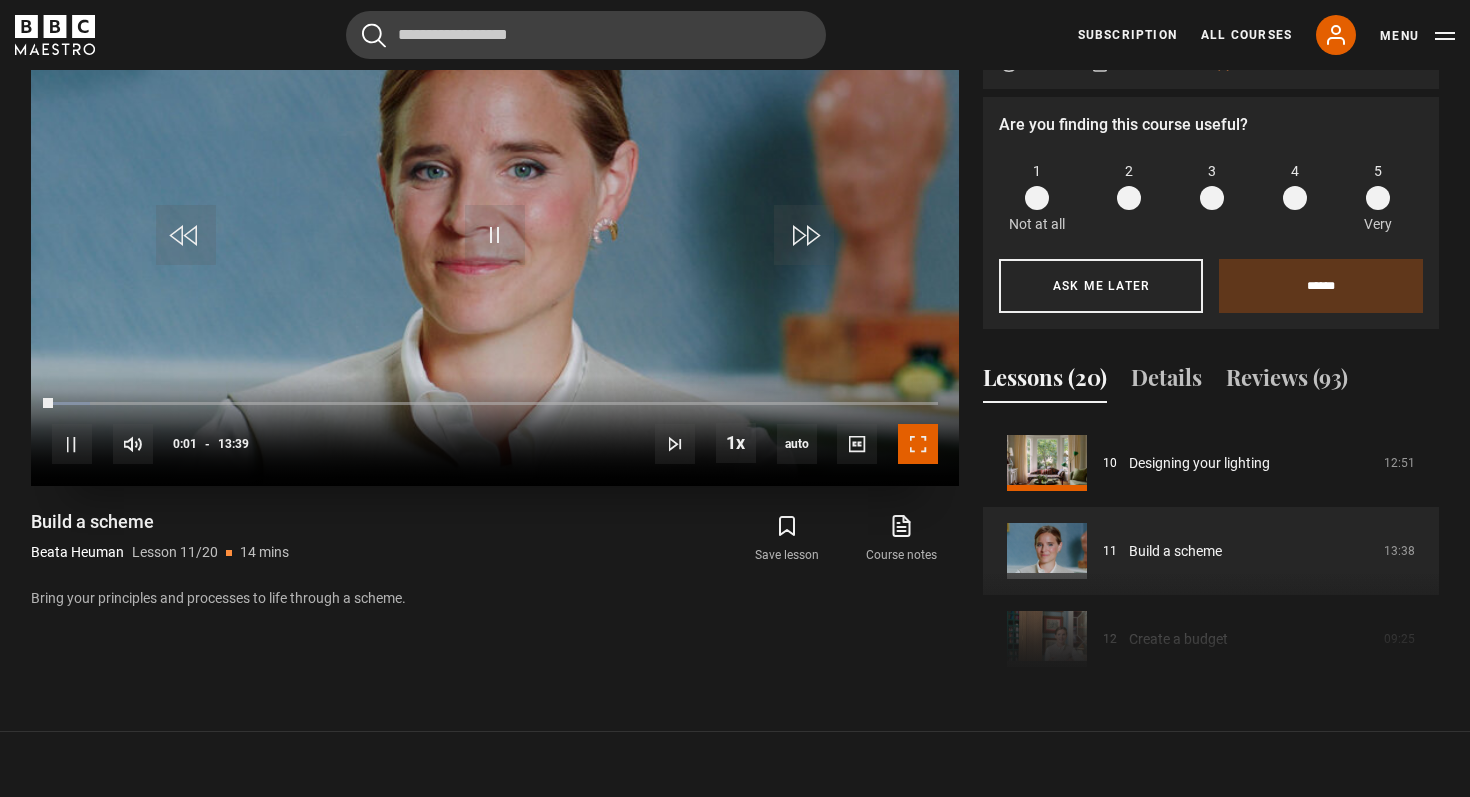 click at bounding box center (918, 444) 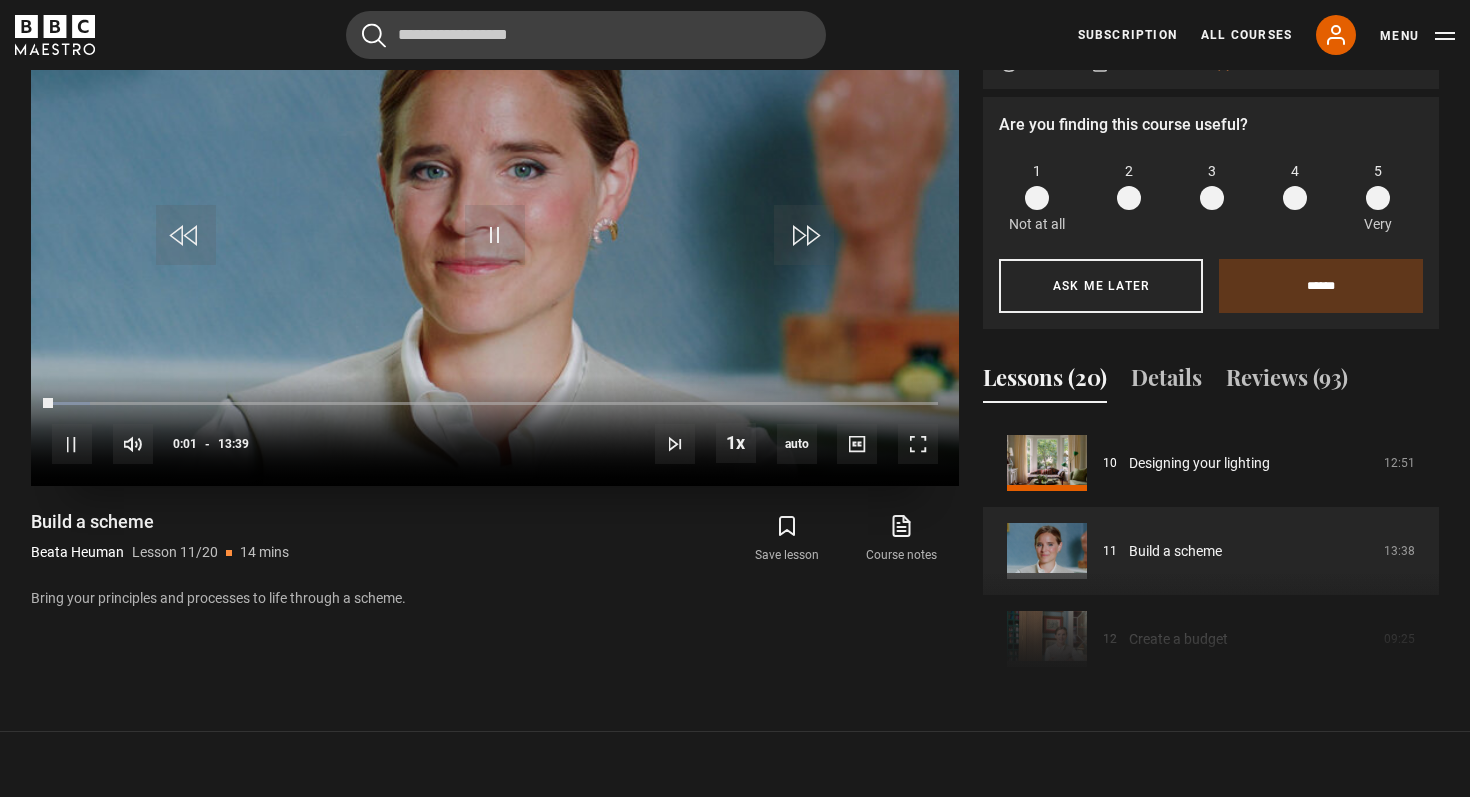 scroll, scrollTop: 956, scrollLeft: 0, axis: vertical 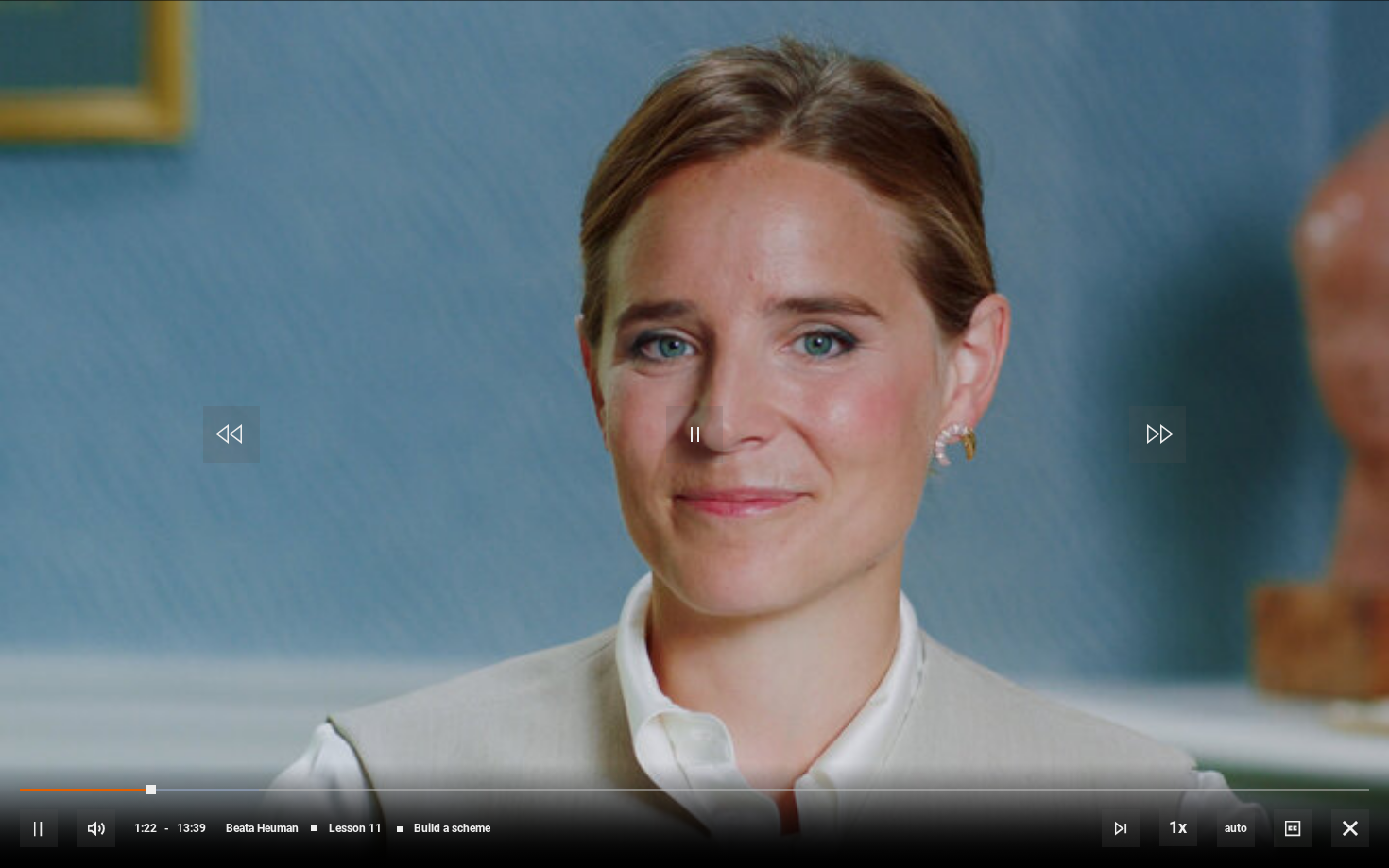 click at bounding box center (694, 434) 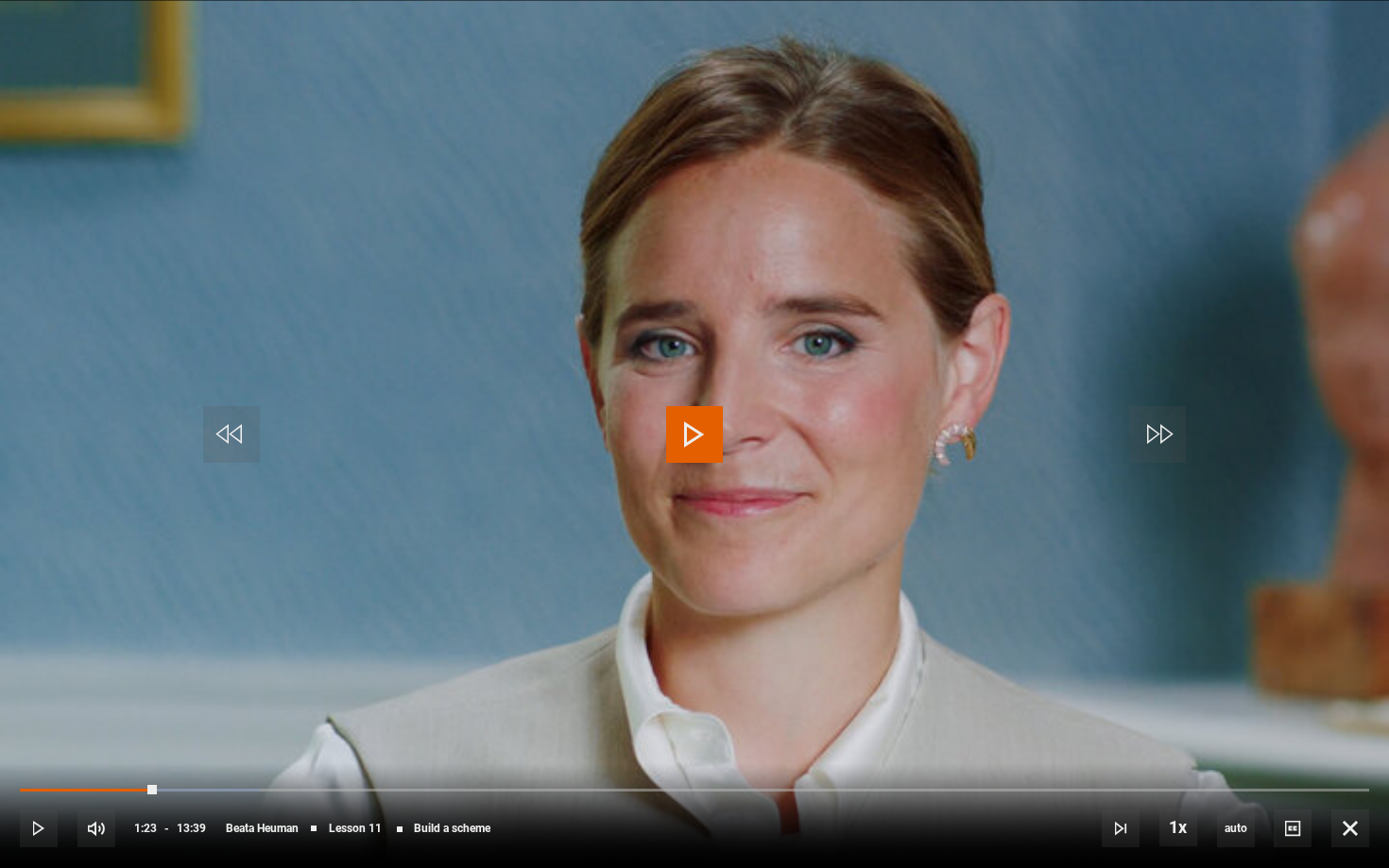 click at bounding box center (694, 434) 